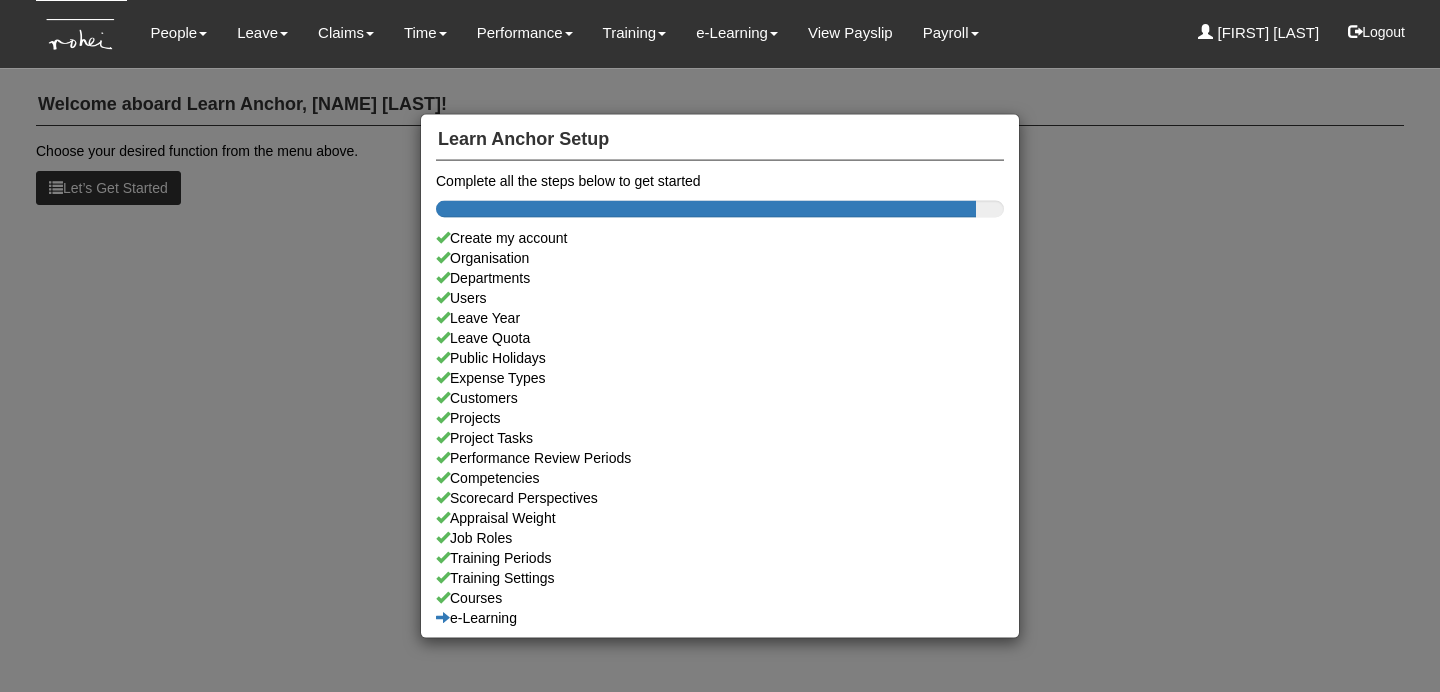 scroll, scrollTop: 0, scrollLeft: 0, axis: both 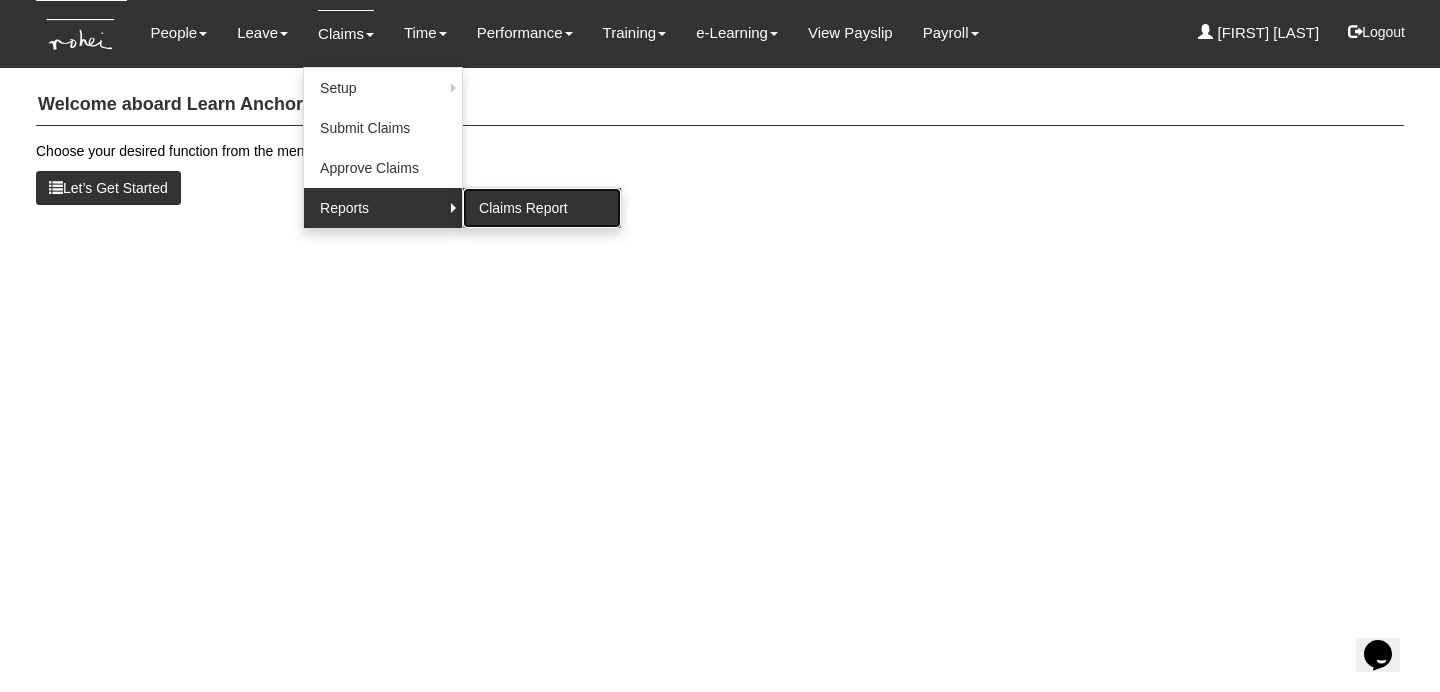 click on "Claims Report" at bounding box center (542, 208) 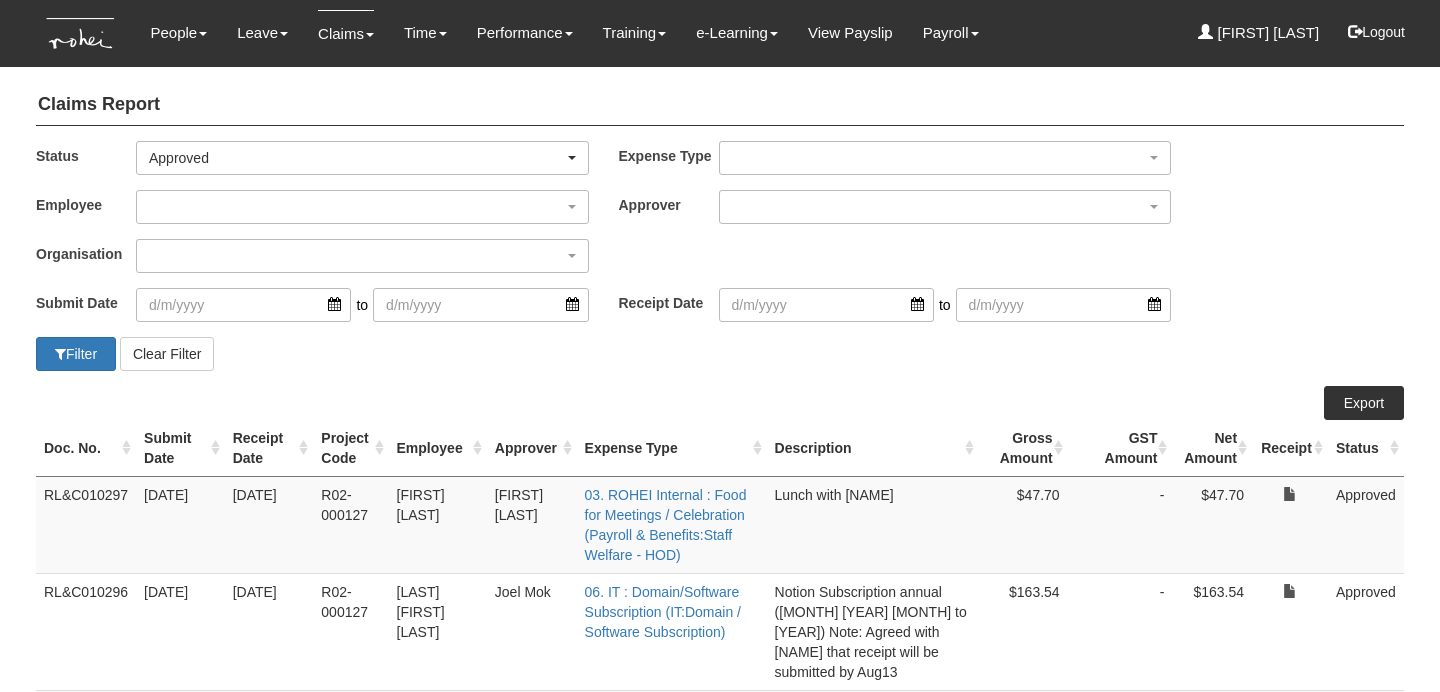select on "50" 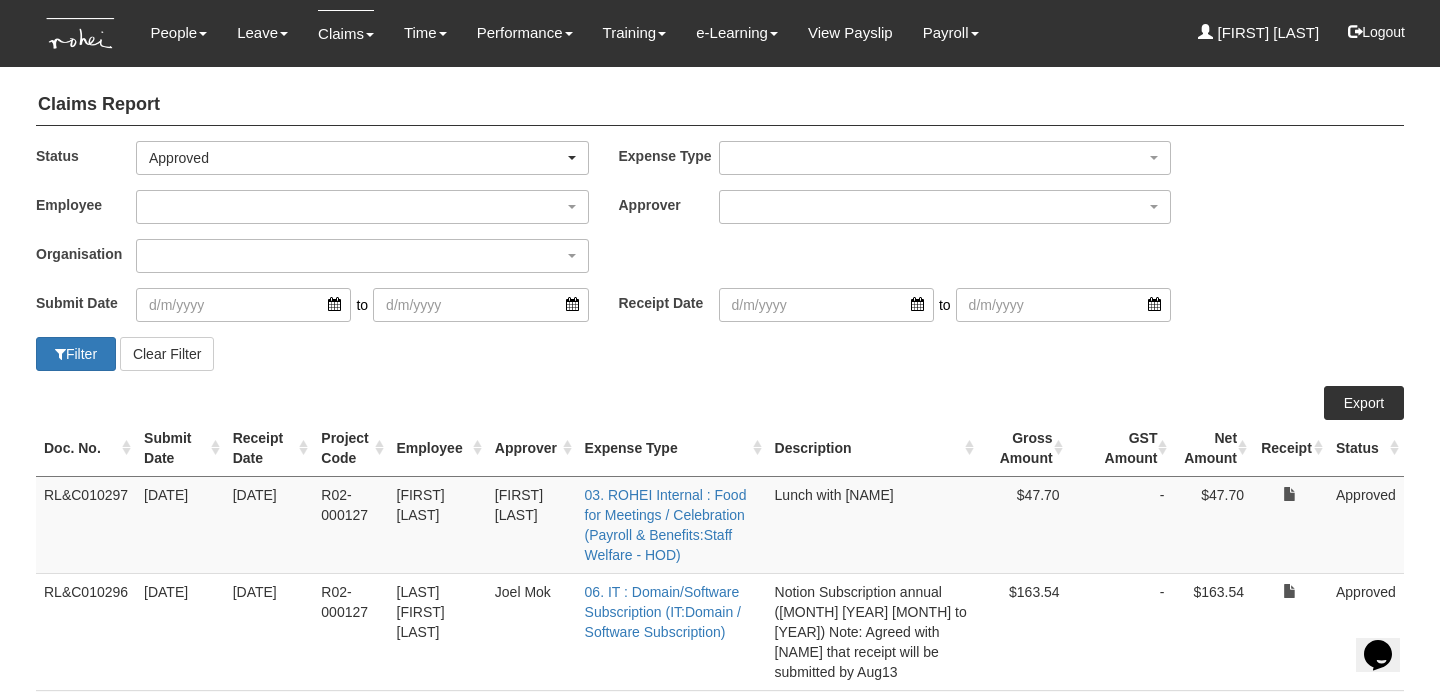 scroll, scrollTop: 0, scrollLeft: 0, axis: both 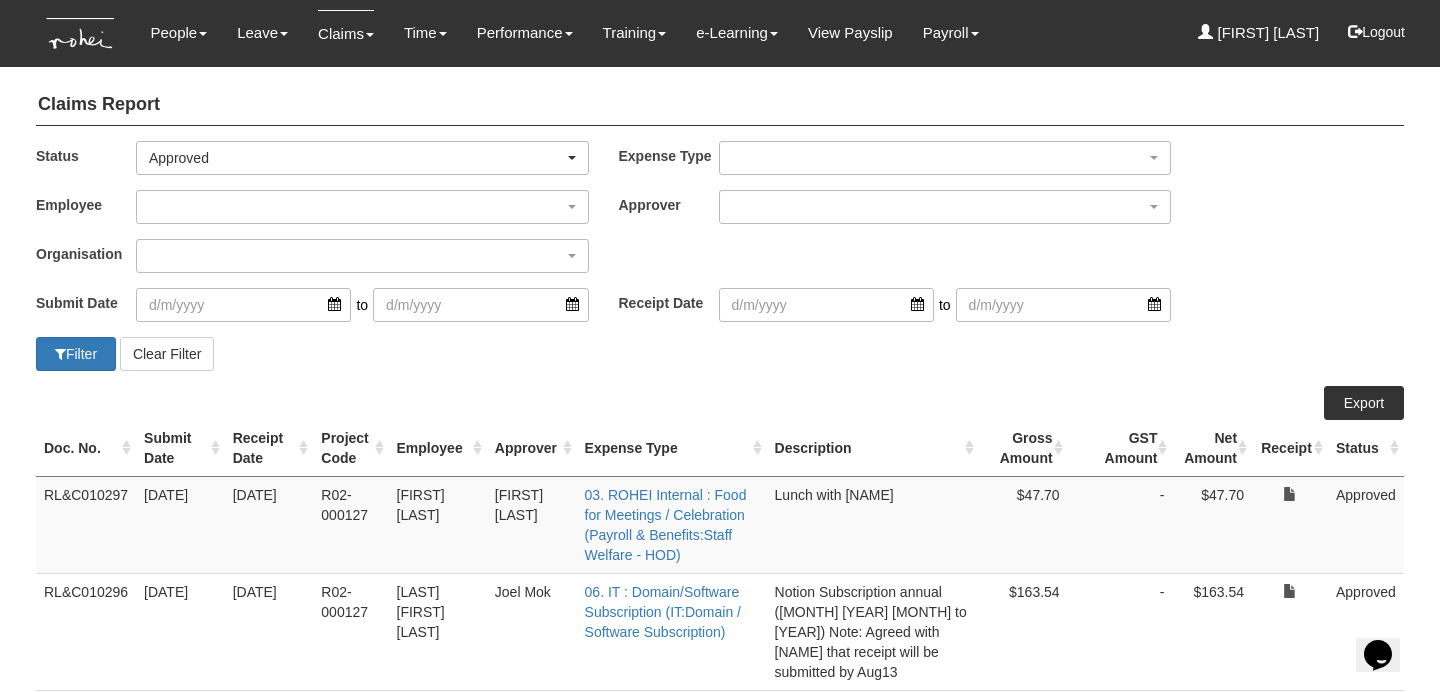 click on "Claims Report
Status
-- All --
Submitted
Approved
Verified
Returned
Paid
Approved
Expense Type
01. Project (Billed) : Food for FGDs / Meetings (Direct Costs:Food for FGDs / Meetings)
01. Project (Billed) : Lunch for Participants (Direct Costs:Lunch)
01. Project (Billed) : Overseas Travel Expenses (Direct Costs:Overseas Travel Expenses)
01. Project (Billed) : Printed Collaterals / Manuals (Direct Costs:Manuals/Certs)
01. Project (Billed) : Project Props / Materials (Direct Costs:Materials)
01. Project (Billed) : Refreshment for Participants (Direct Costs:Refreshment)
01. Project (Billed) : Transport (Direct Costs:Transport)
02. Client (Non-Billable) : Event Expenses (Client & Event Related:Miscellaneous Event Expenses)
03. ROHEI Internal : Donations (Finance:Donations)" at bounding box center [720, 2470] 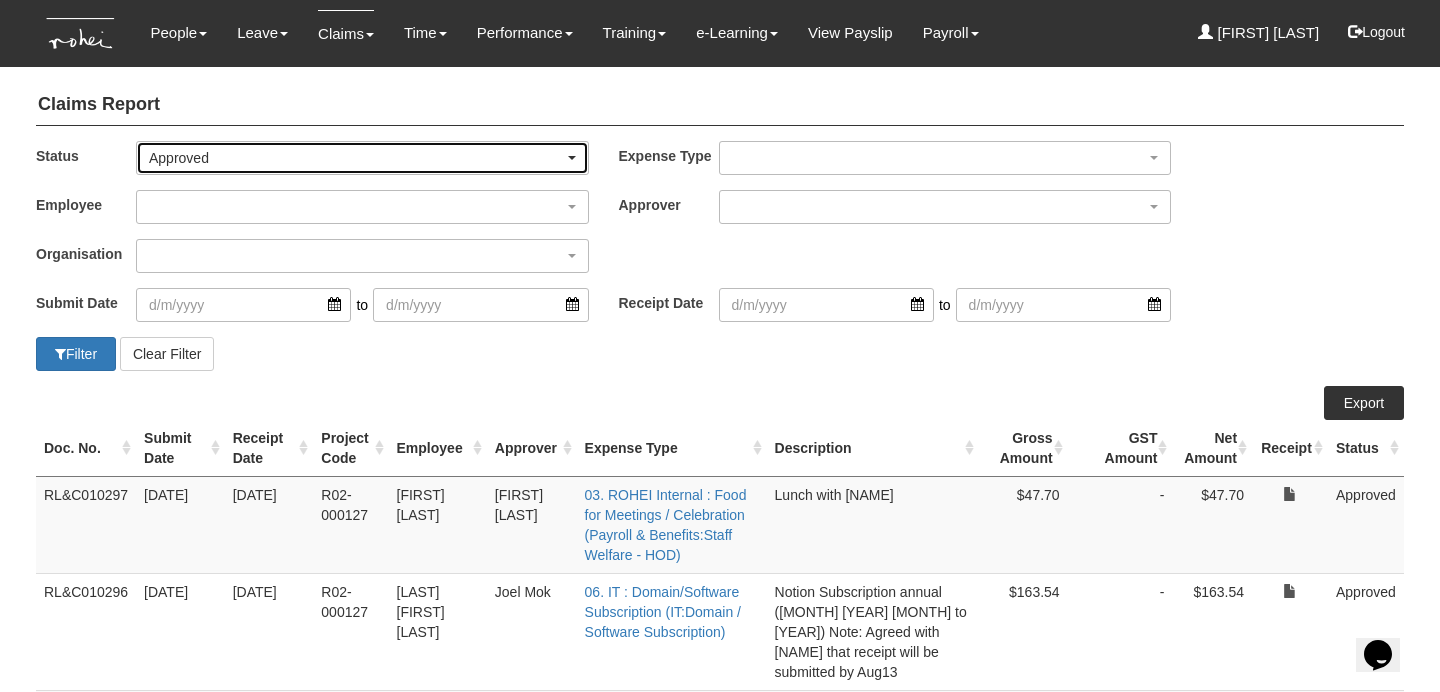 click on "Approved" at bounding box center (356, 158) 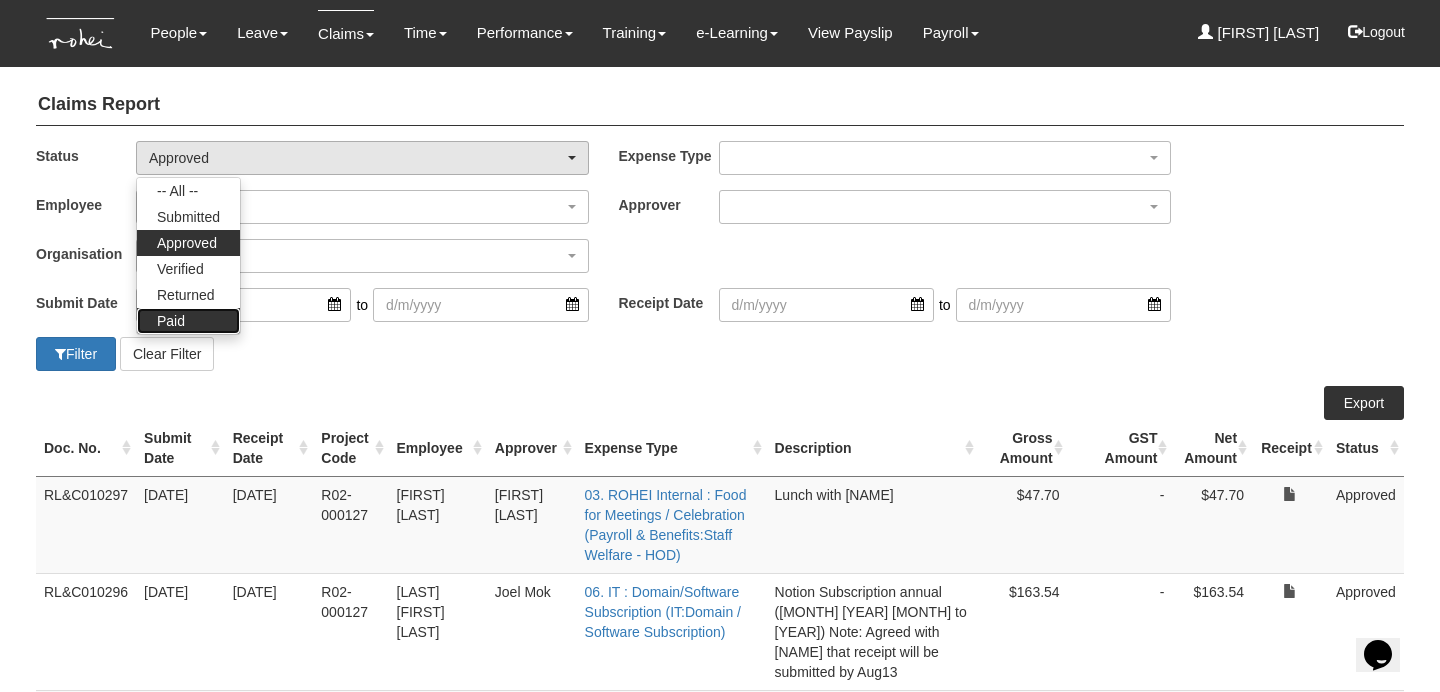 click on "Paid" at bounding box center (188, 321) 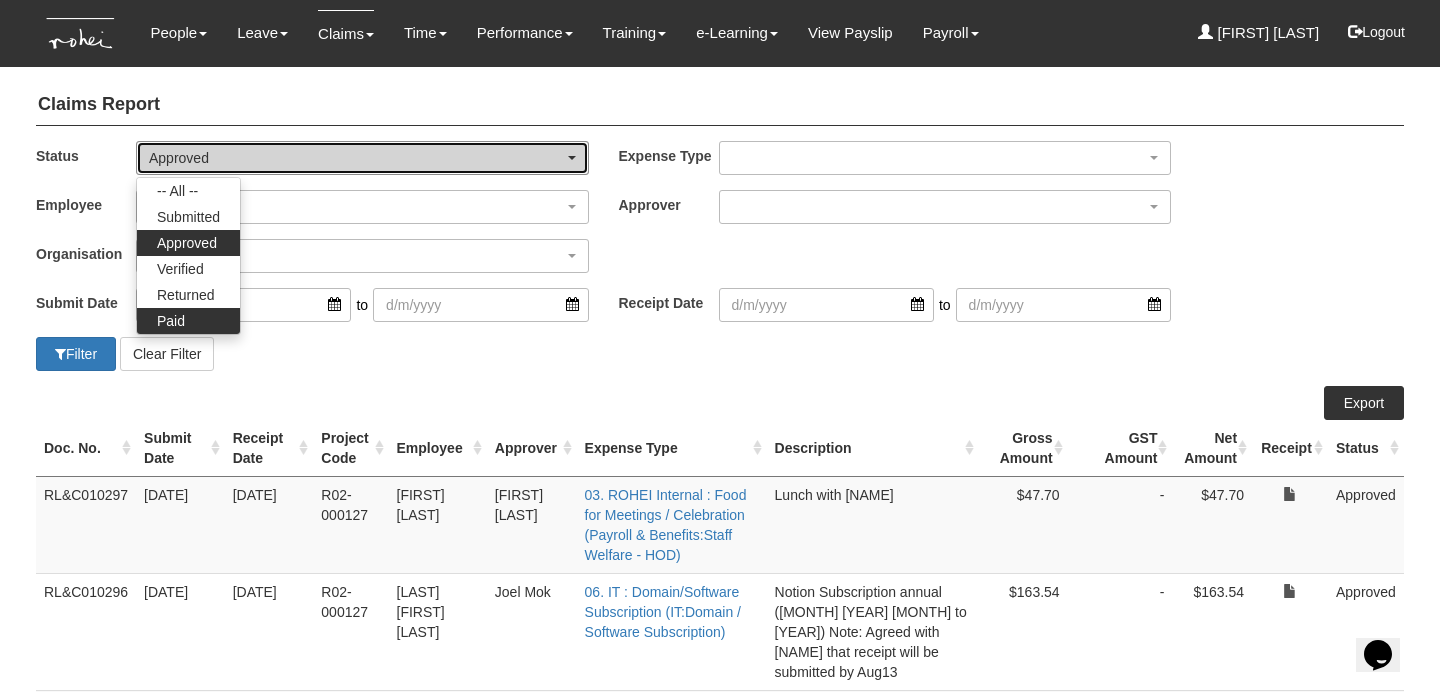 select on "Paid" 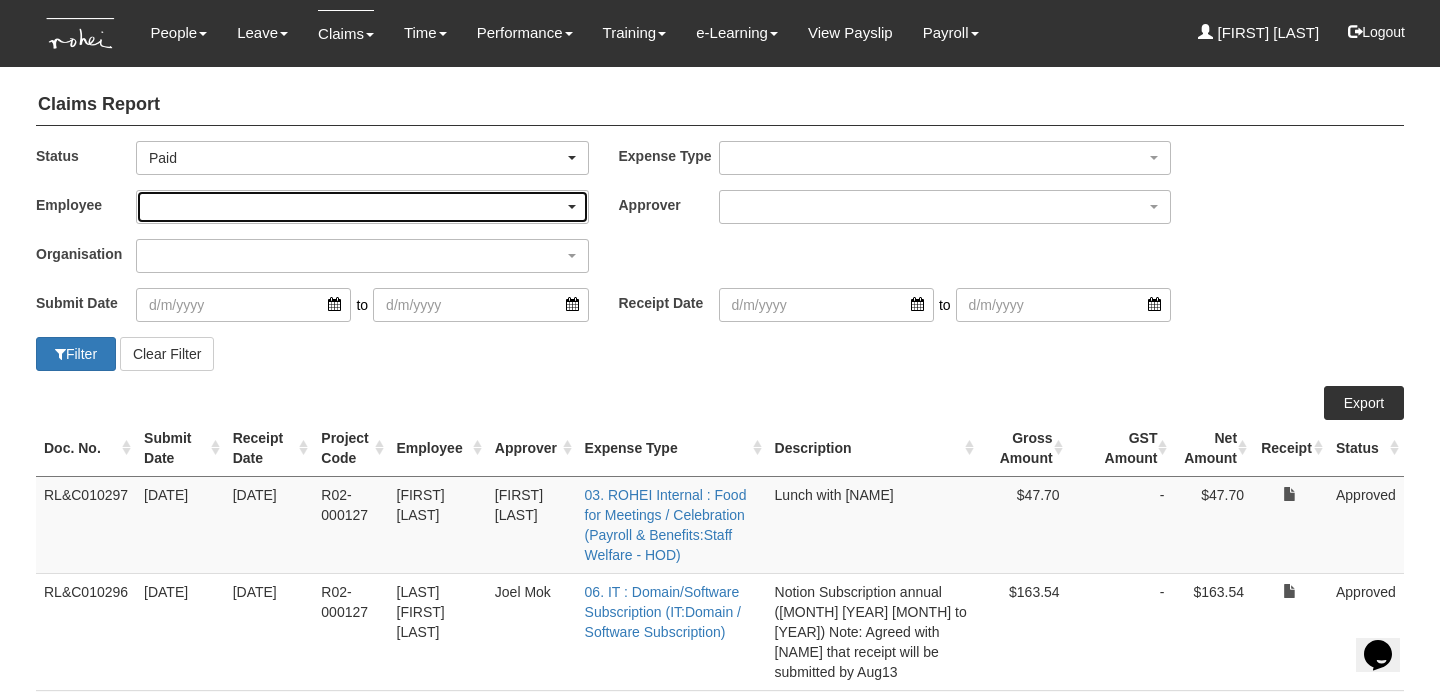 click at bounding box center [362, 207] 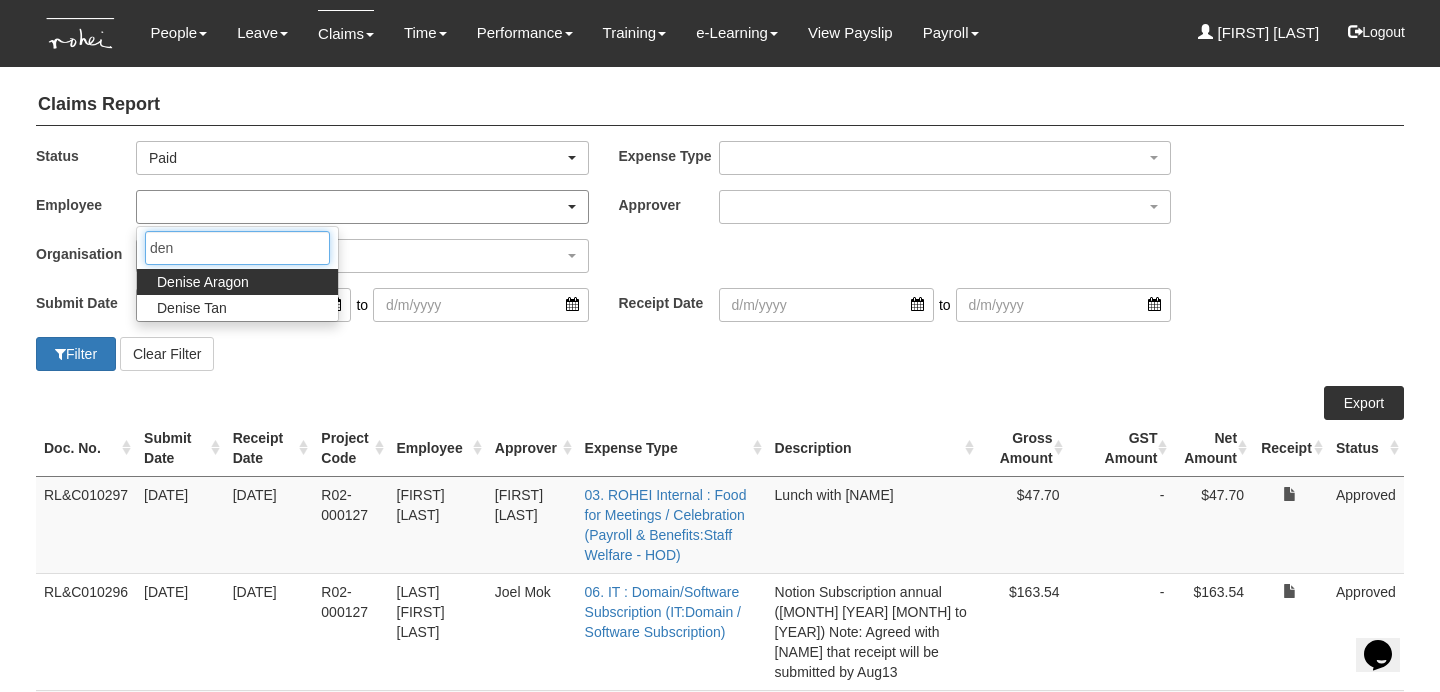 type on "deni" 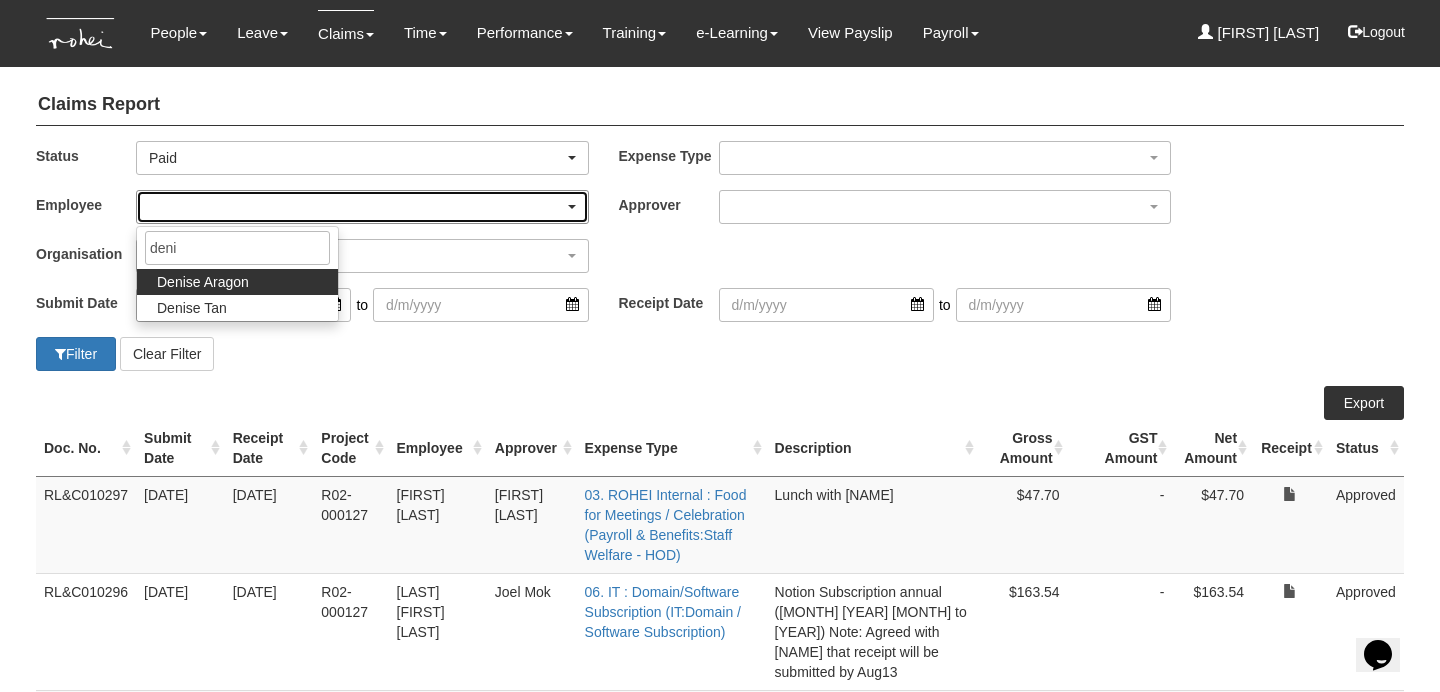 select on "1ae40e68-5a0c-4d70-b50e-45a4e5a72252" 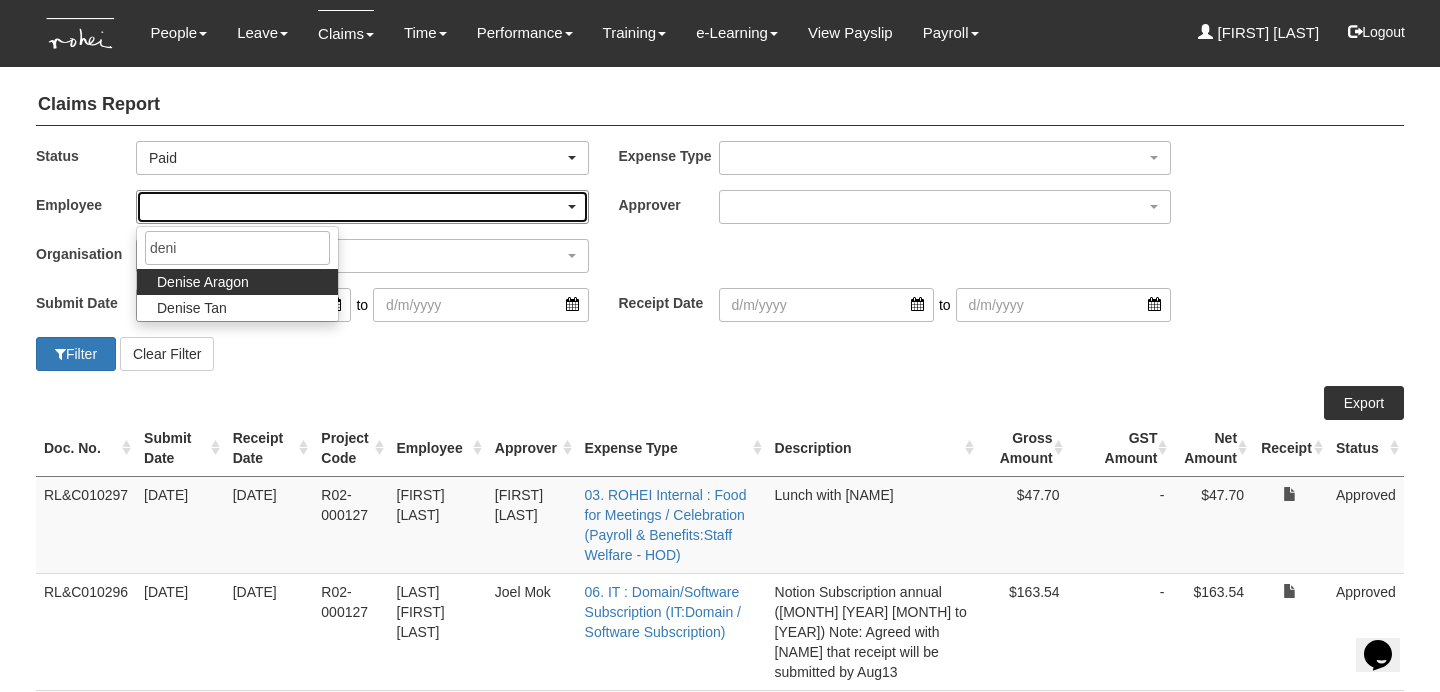 type 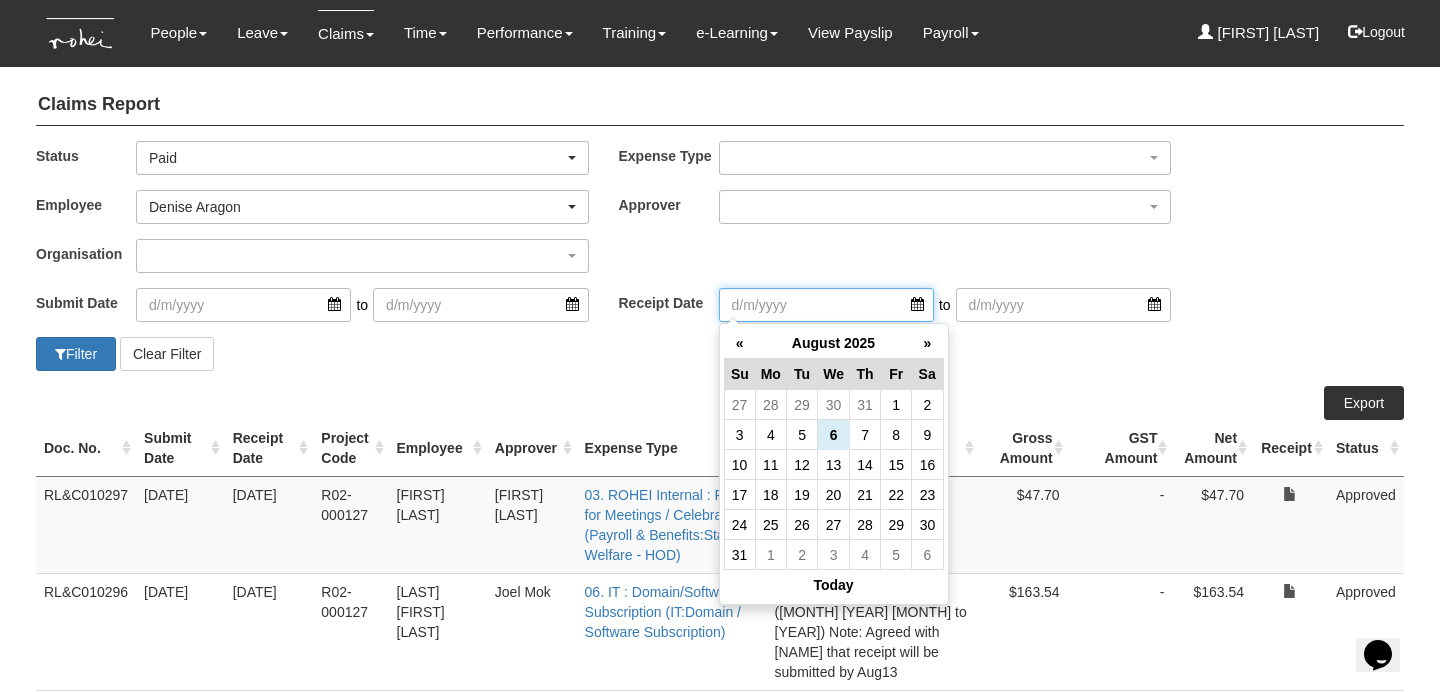 click at bounding box center (826, 305) 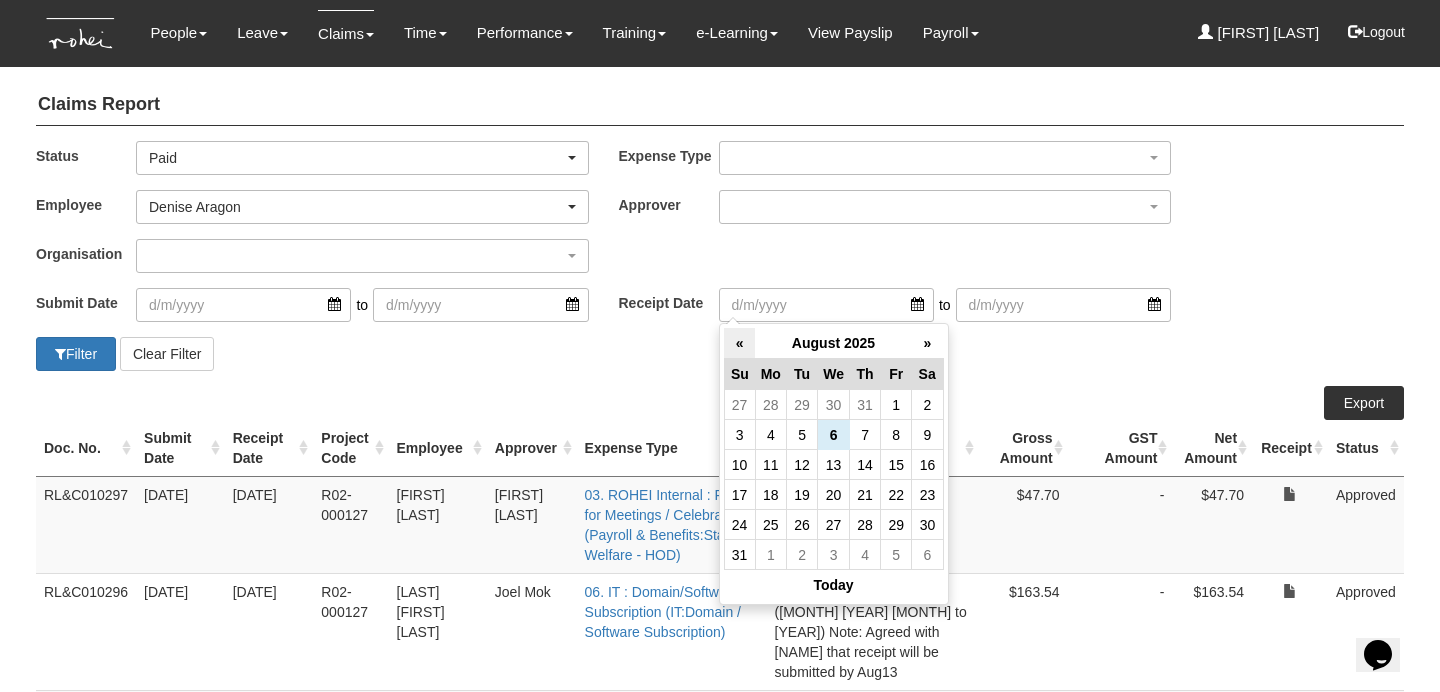 click on "«" at bounding box center (739, 343) 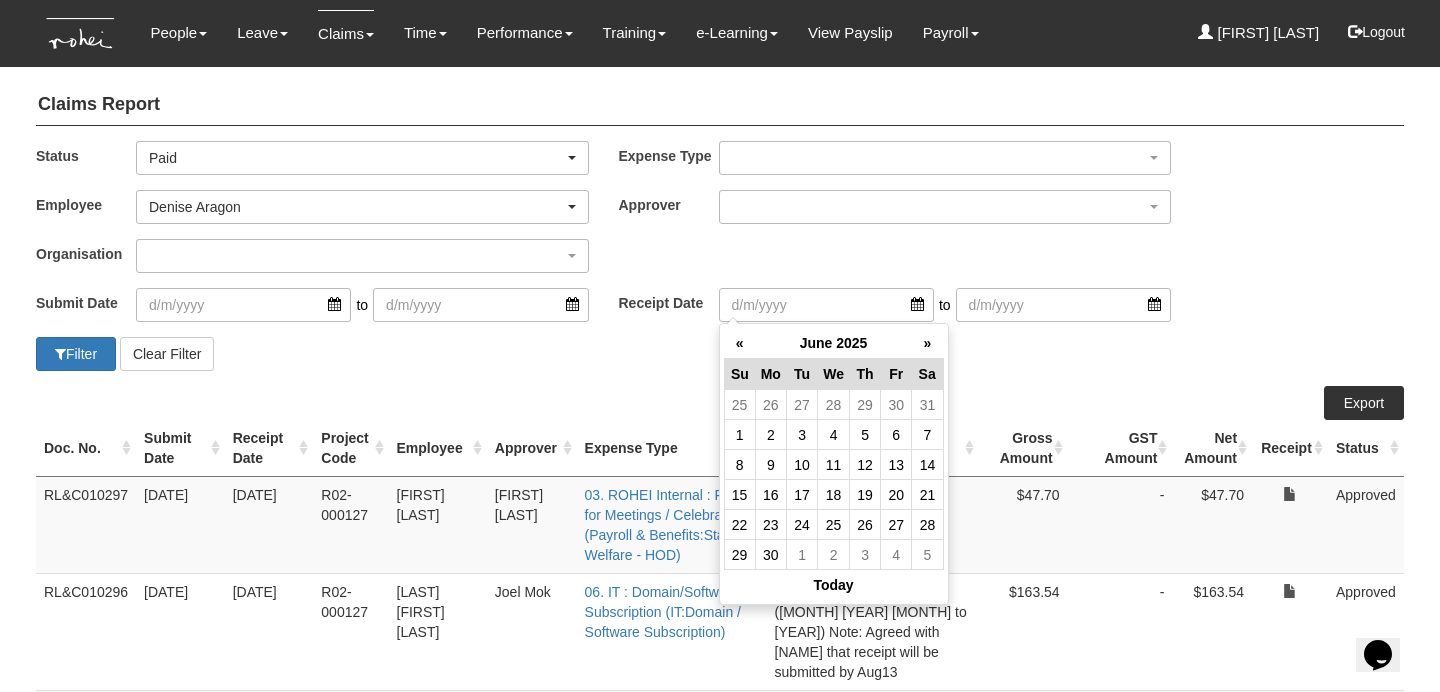 click on "«" at bounding box center (739, 343) 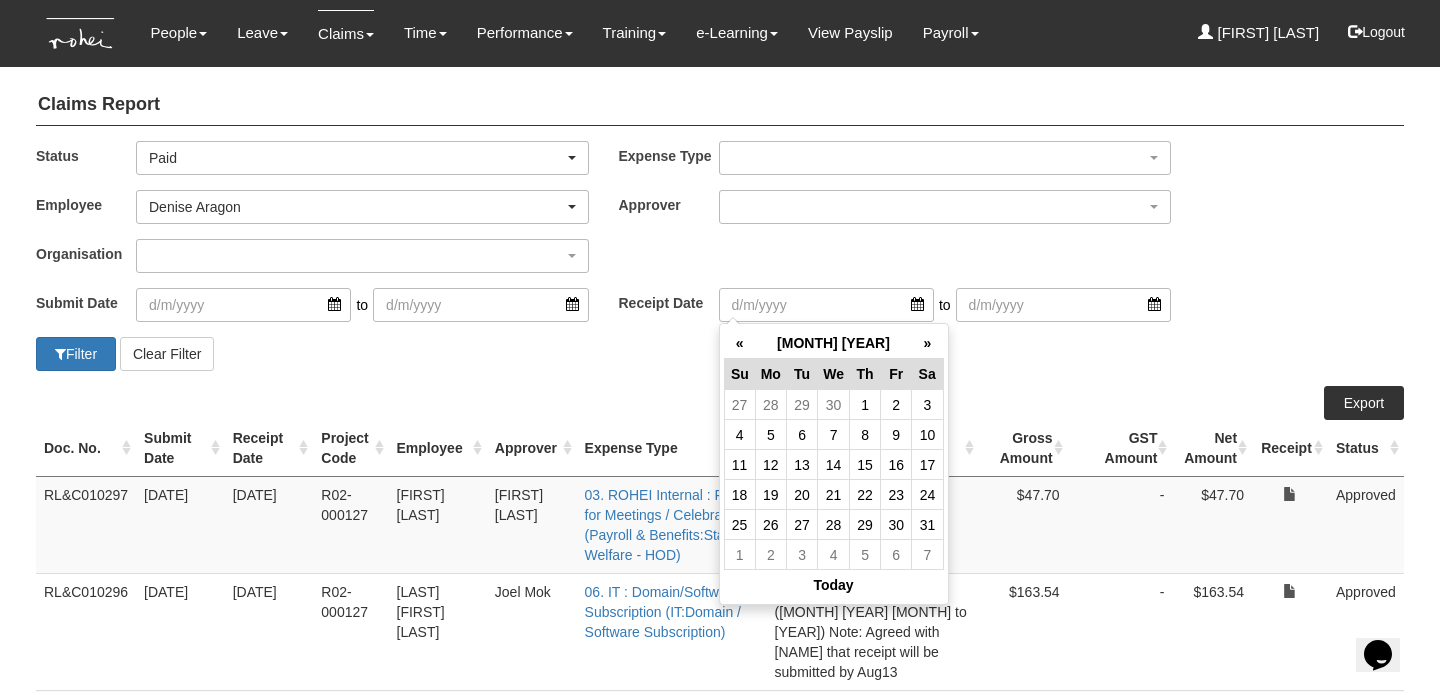 click on "«" at bounding box center (739, 343) 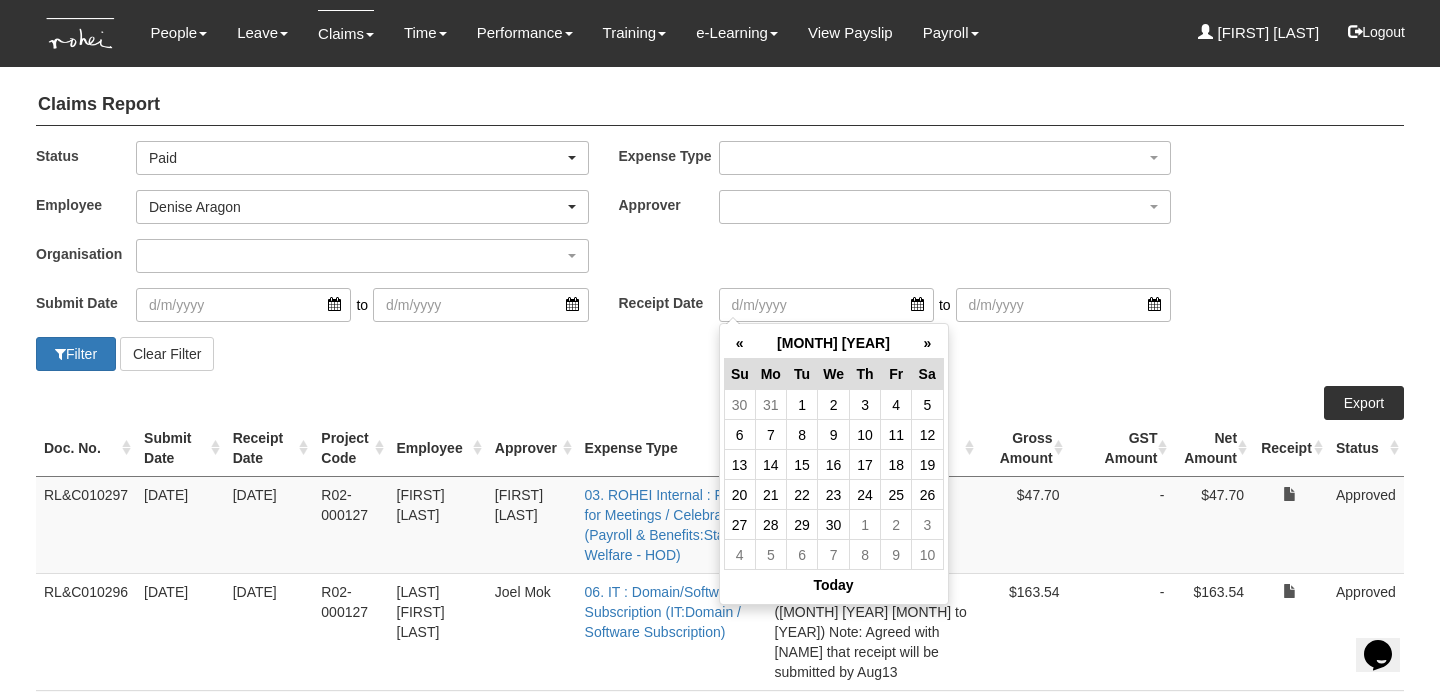 click on "«" at bounding box center (739, 343) 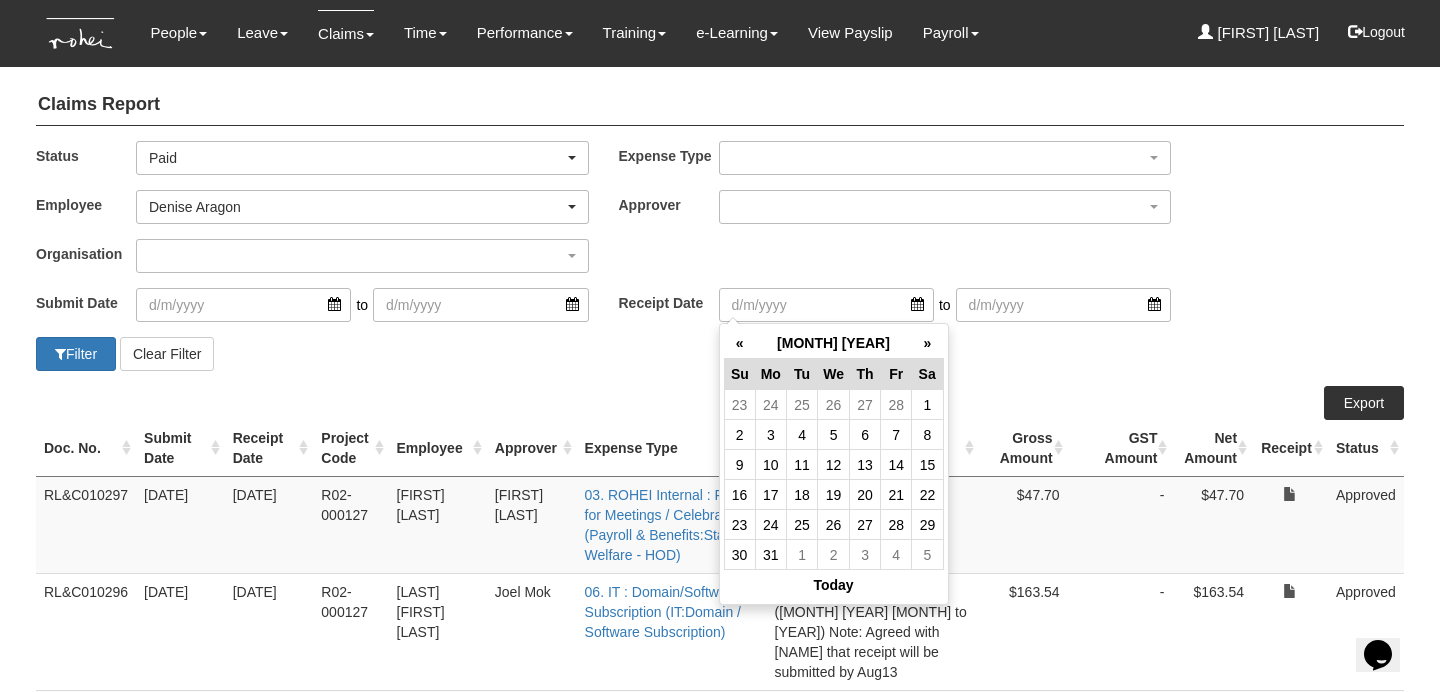 click on "«" at bounding box center (739, 343) 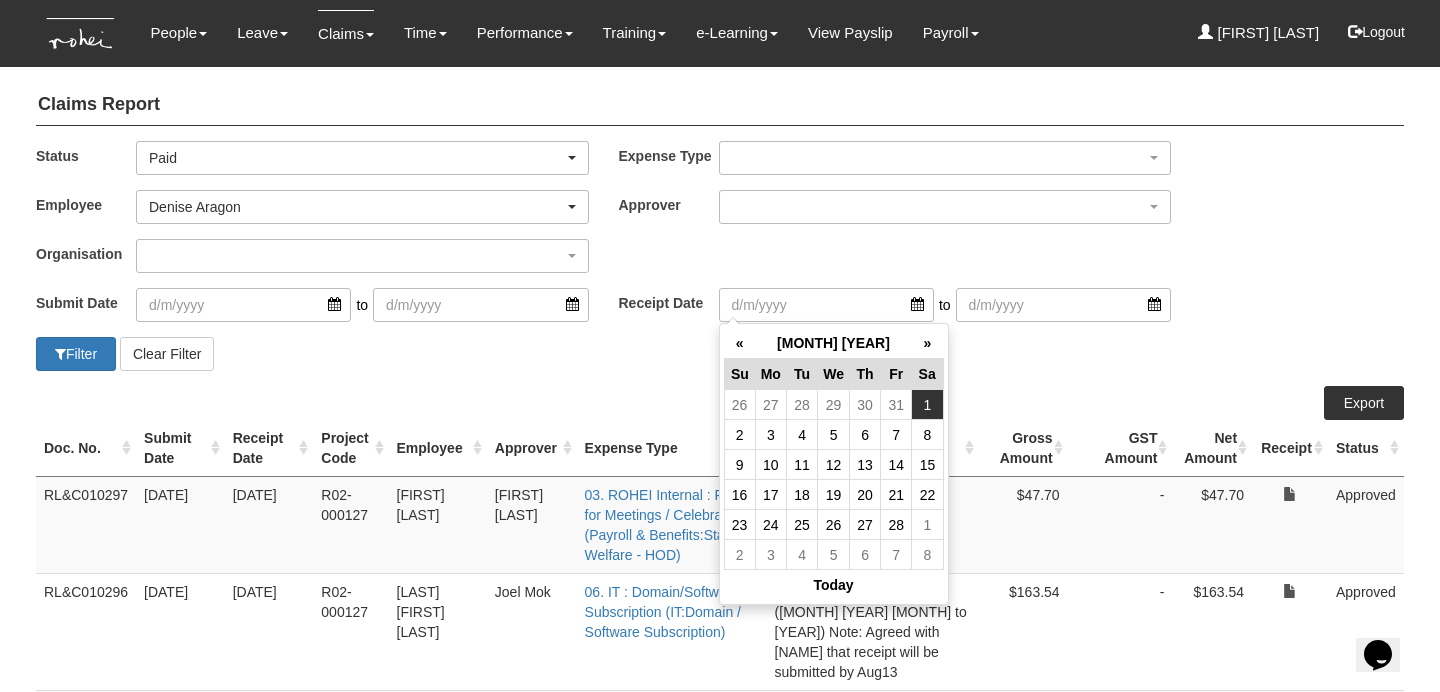 click on "1" at bounding box center (927, 405) 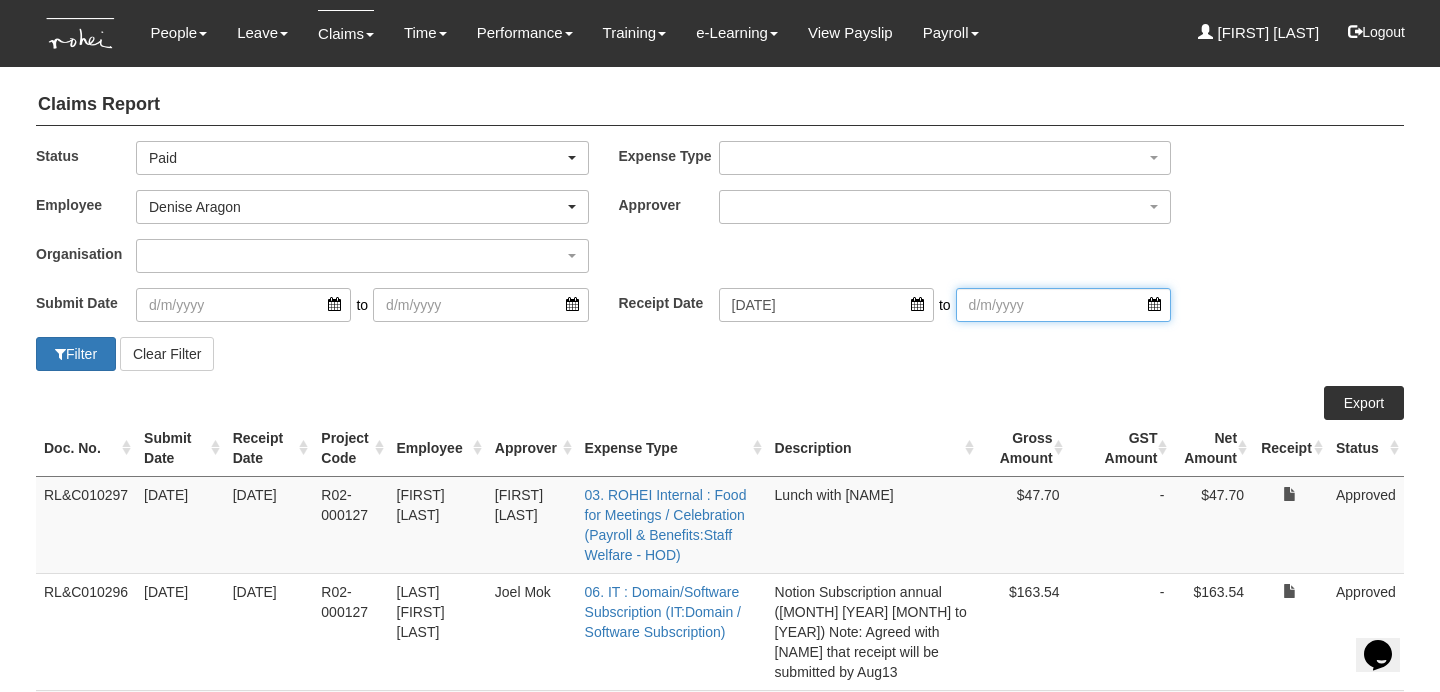 click at bounding box center (1063, 305) 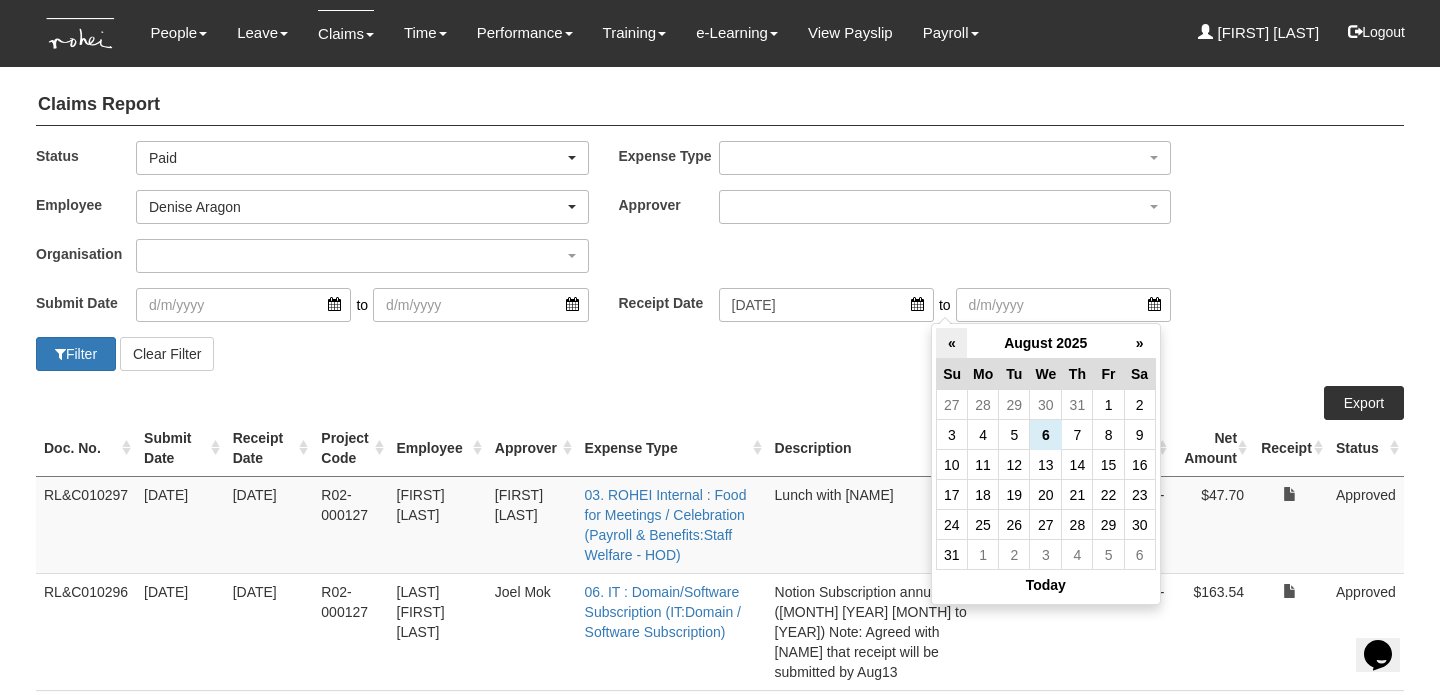 click on "«" at bounding box center [951, 343] 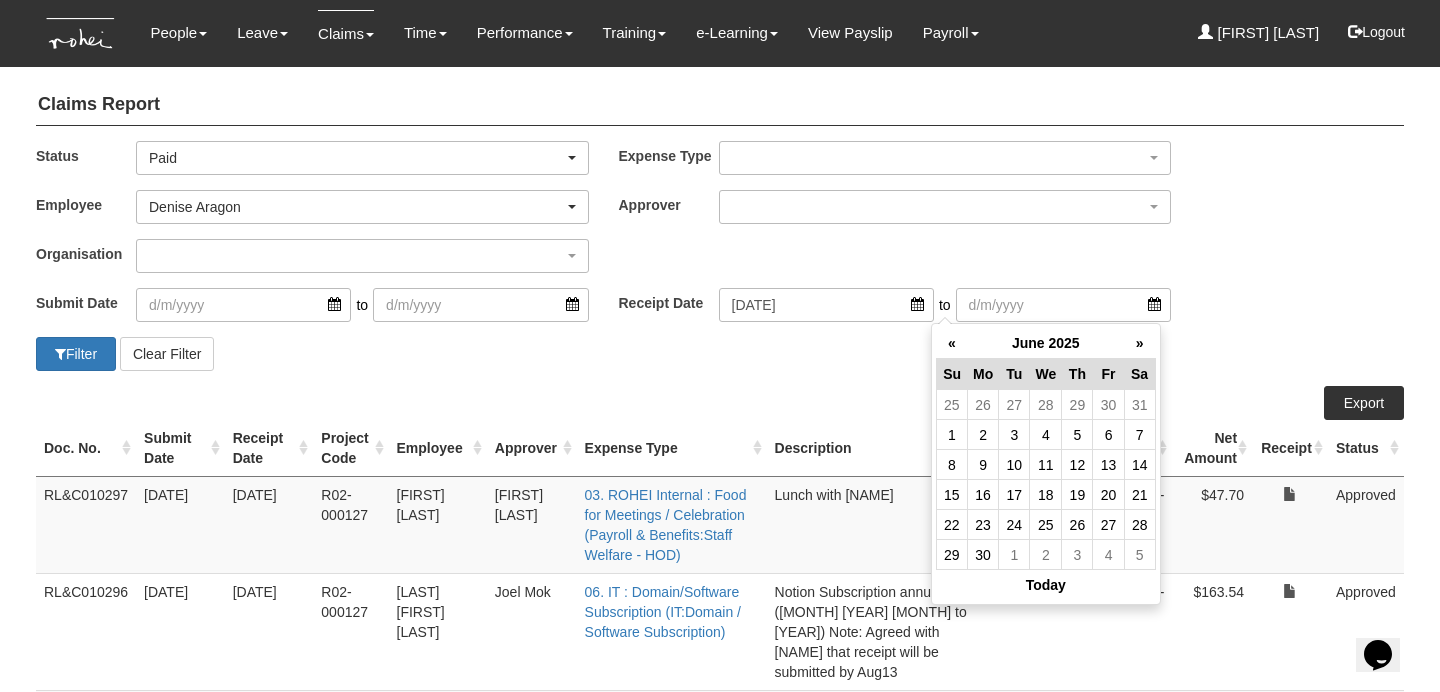 click on "«" at bounding box center [951, 343] 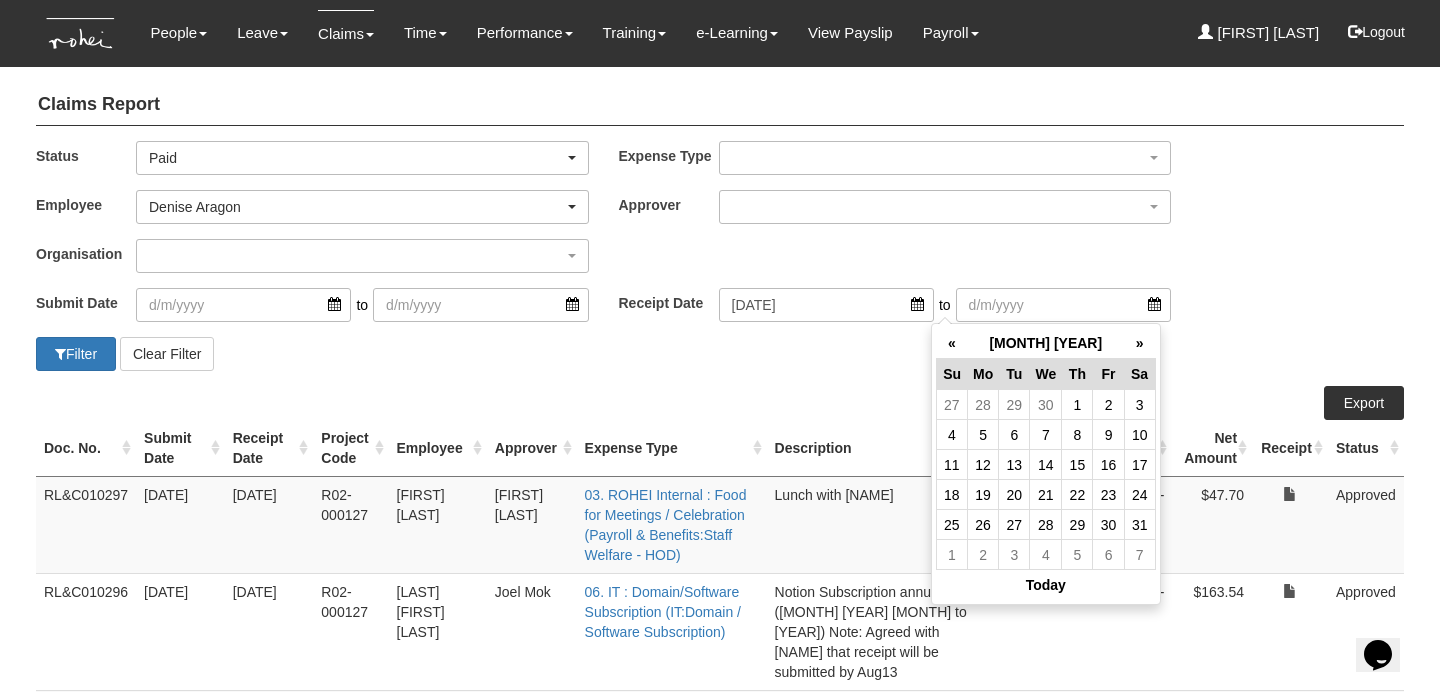 click on "«" at bounding box center [951, 343] 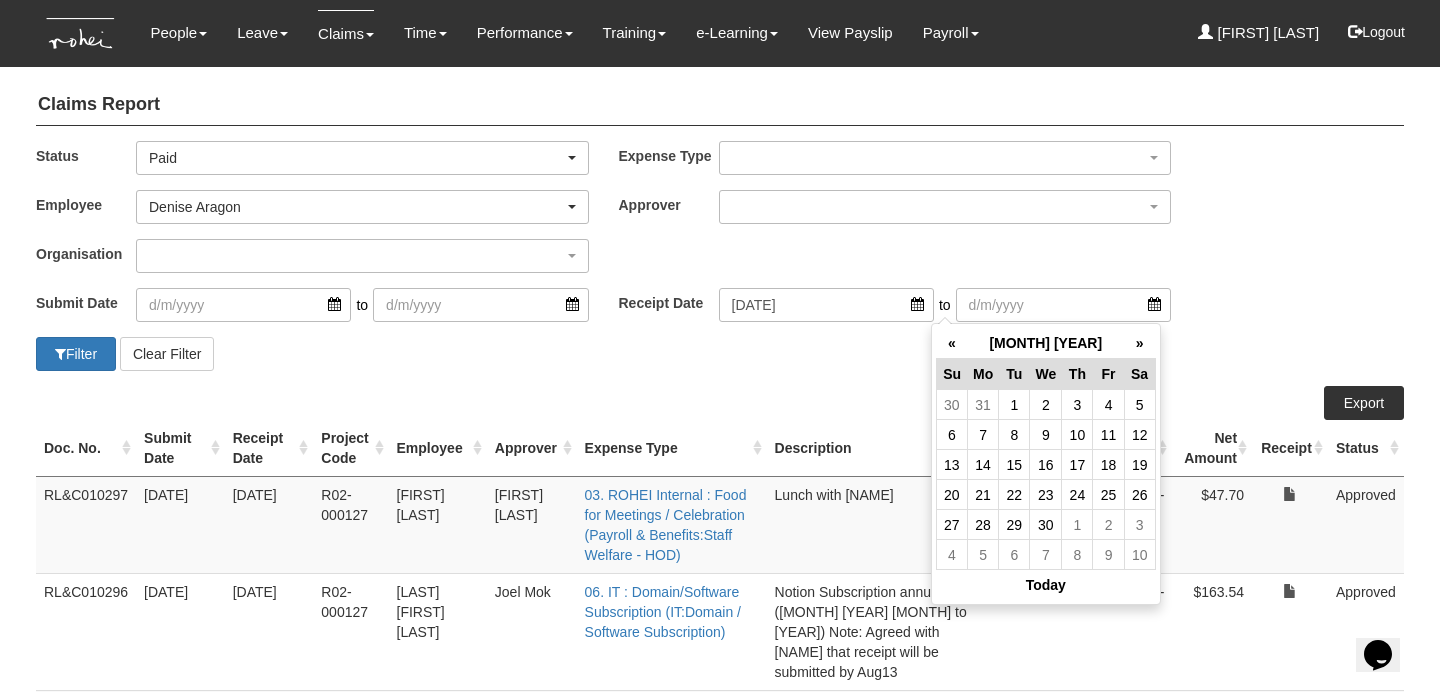 click on "«" at bounding box center (951, 343) 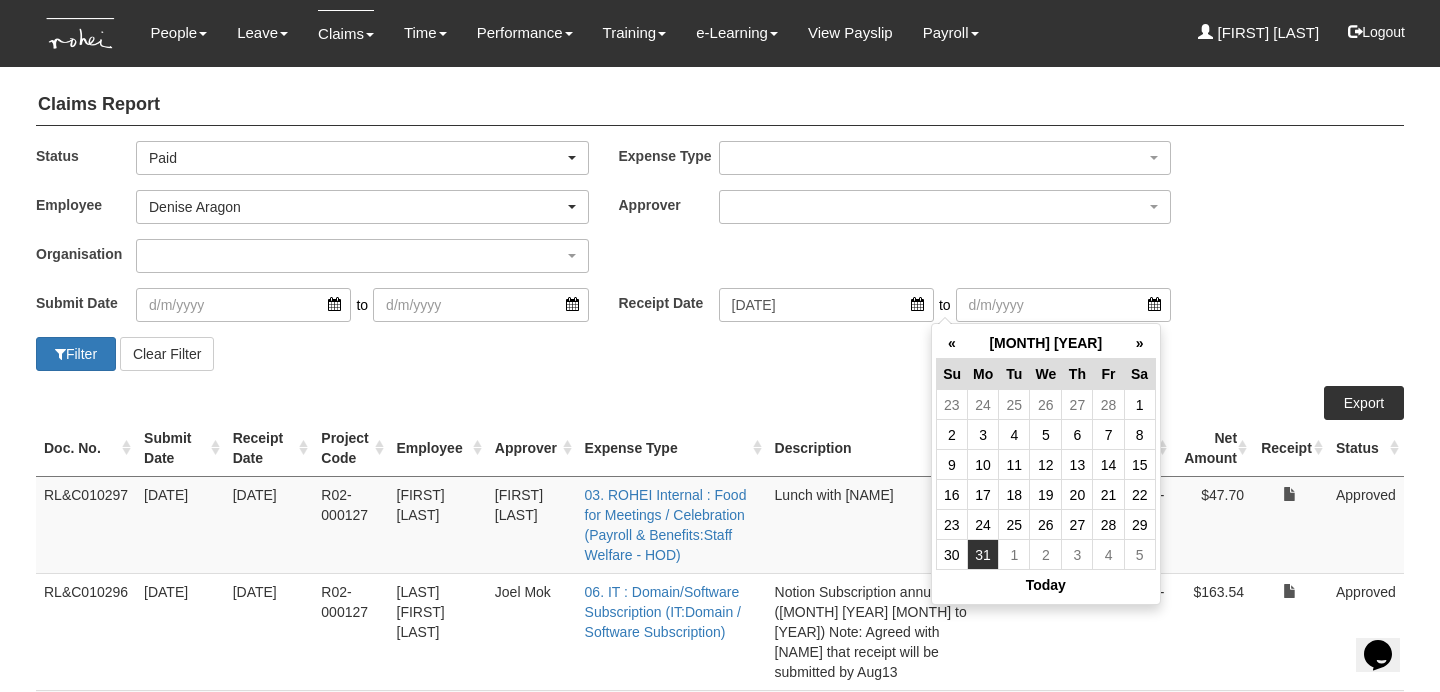 click on "31" at bounding box center [982, 555] 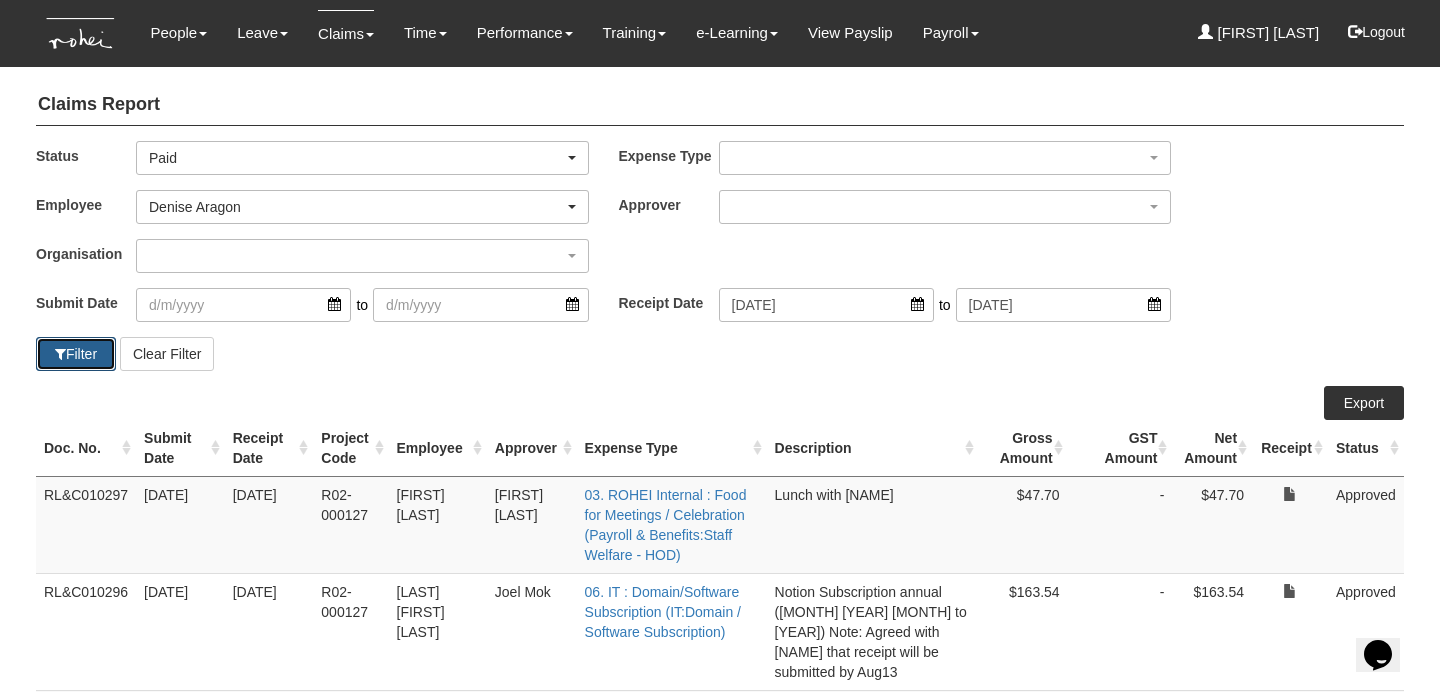 click on "Filter" at bounding box center [76, 354] 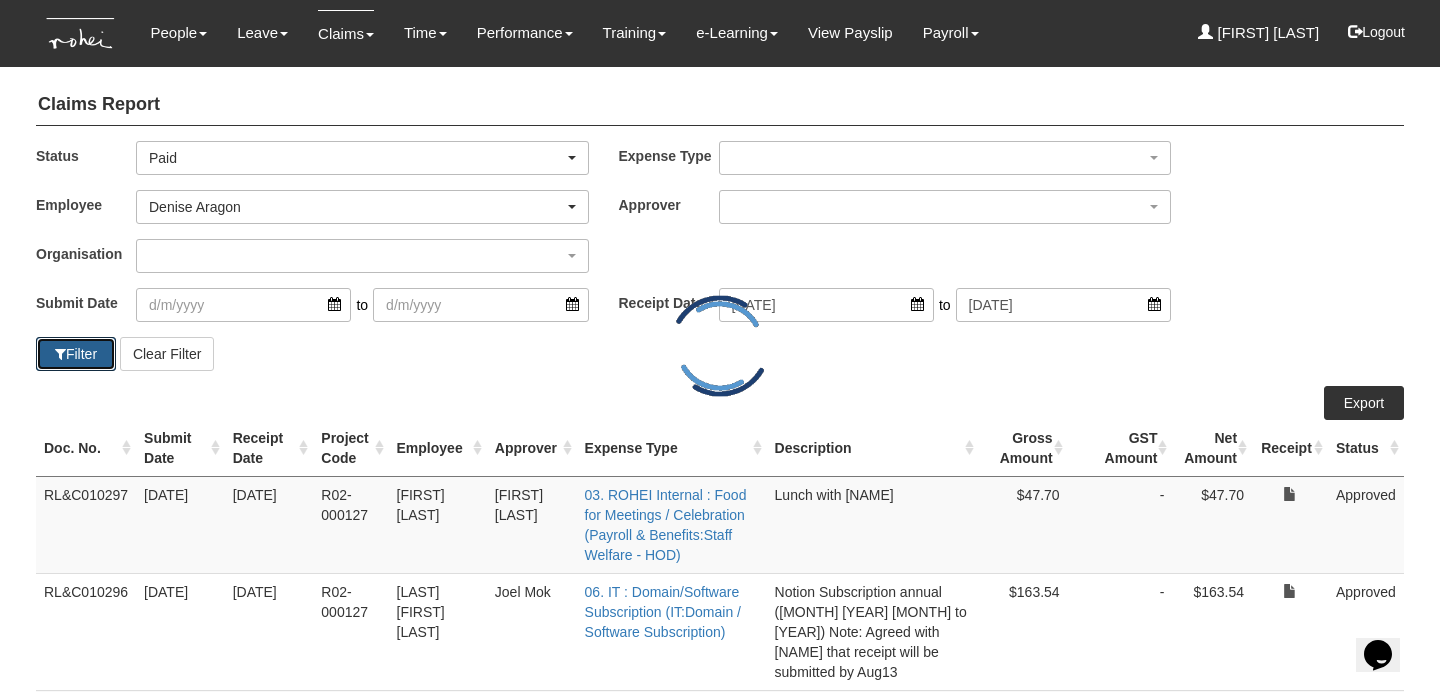 select on "50" 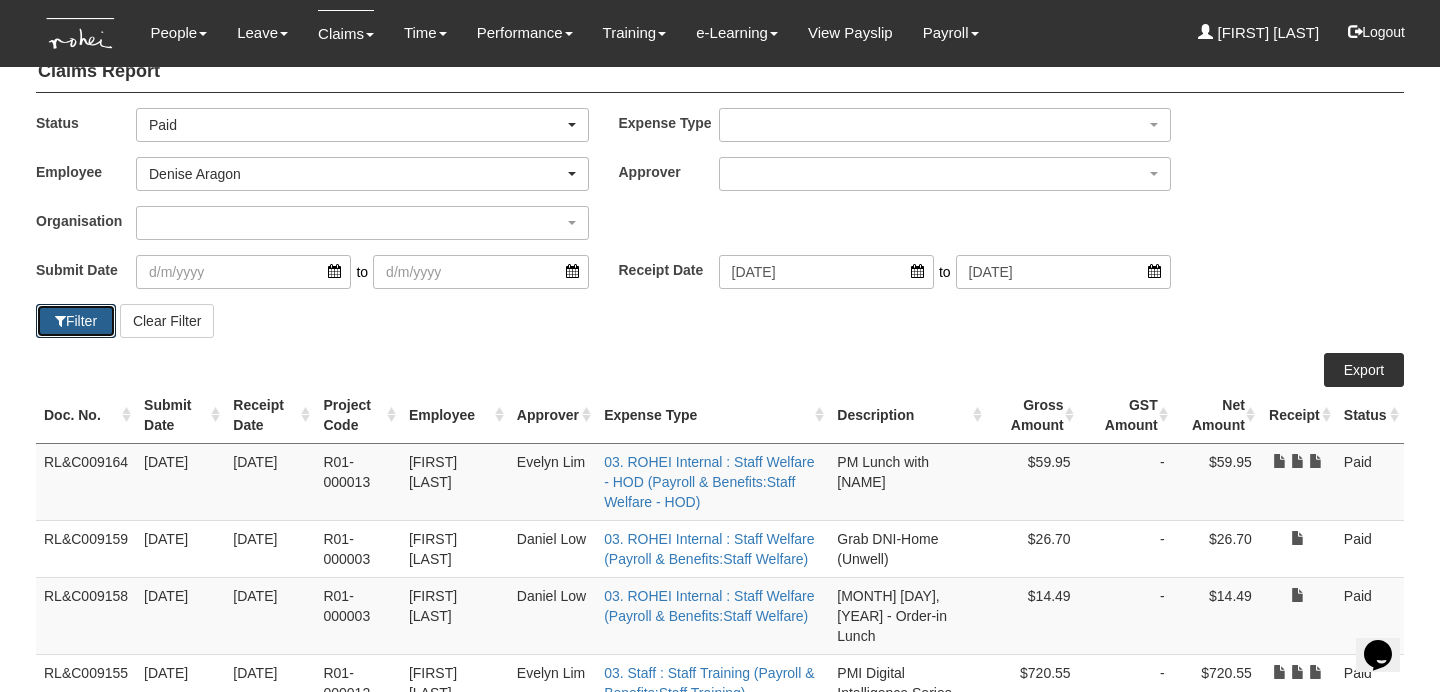 scroll, scrollTop: 0, scrollLeft: 0, axis: both 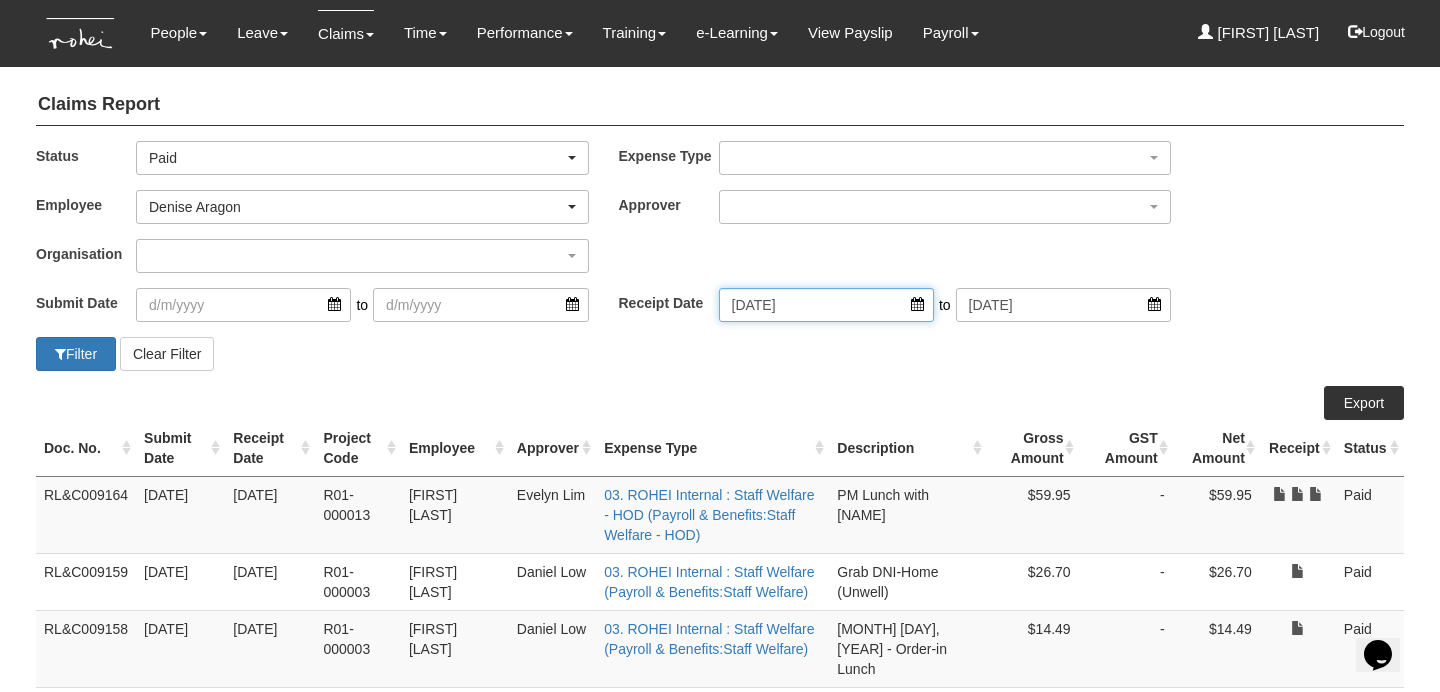 click on "[DATE]" at bounding box center [826, 305] 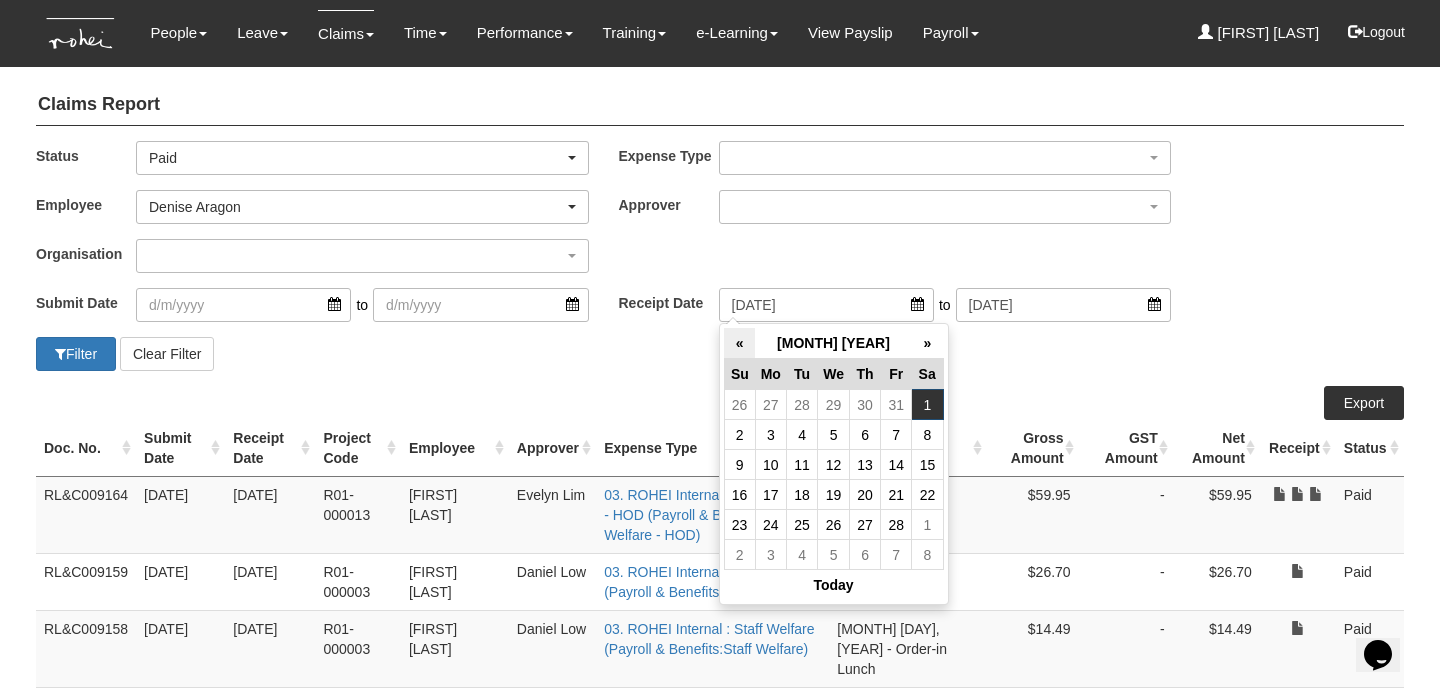 click on "«" at bounding box center [739, 343] 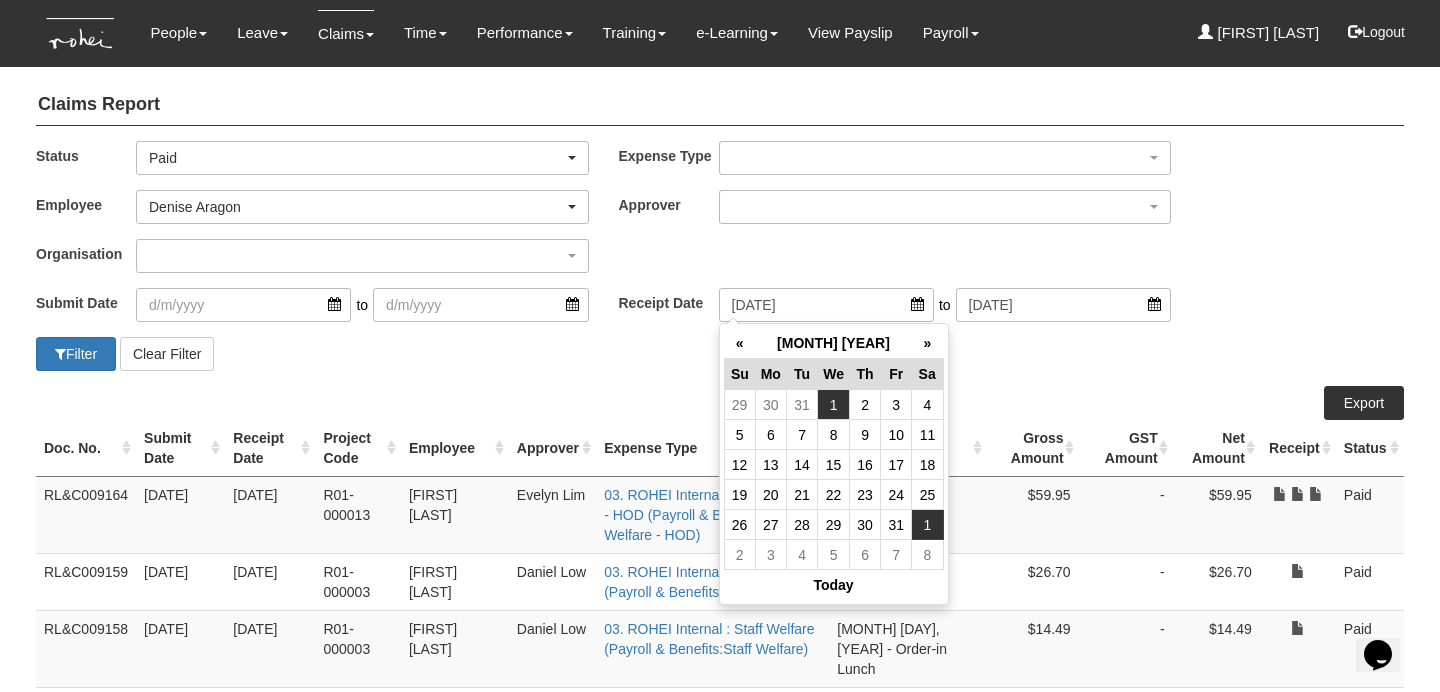 click on "1" at bounding box center [834, 405] 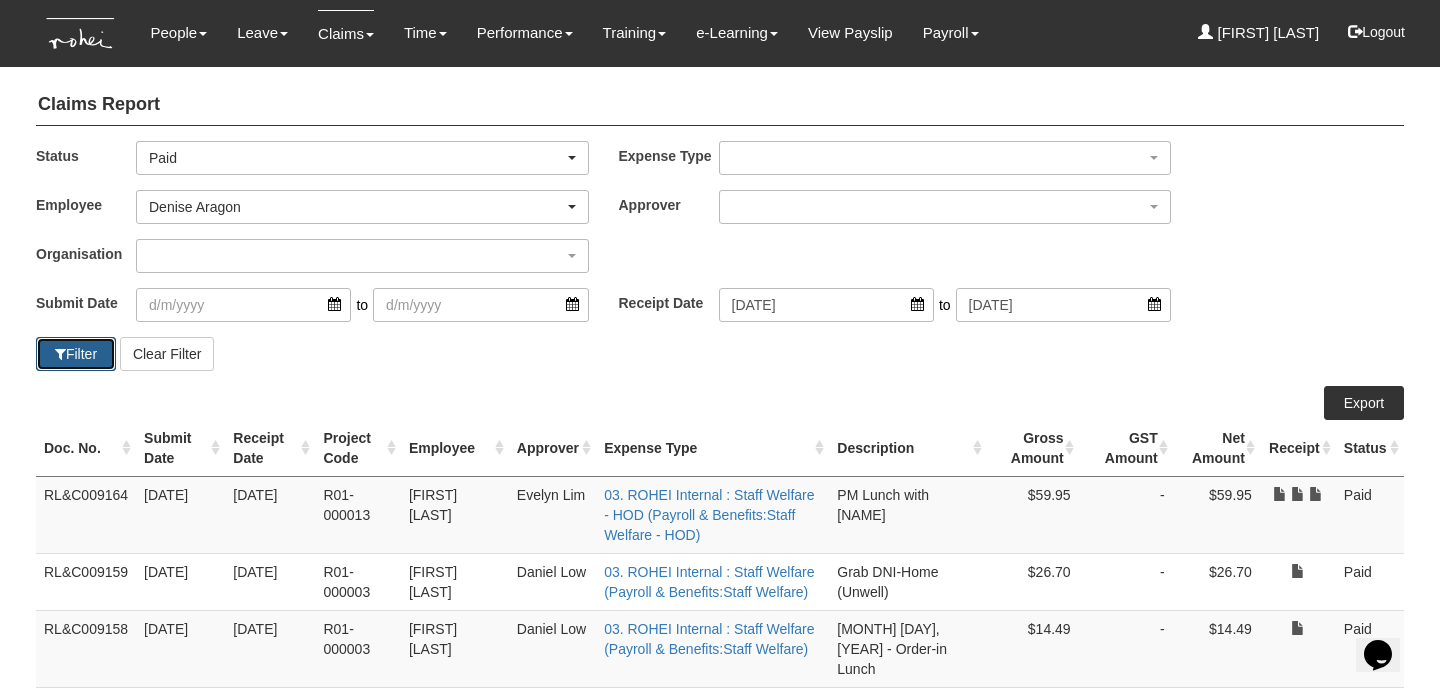 click on "Filter" at bounding box center [76, 354] 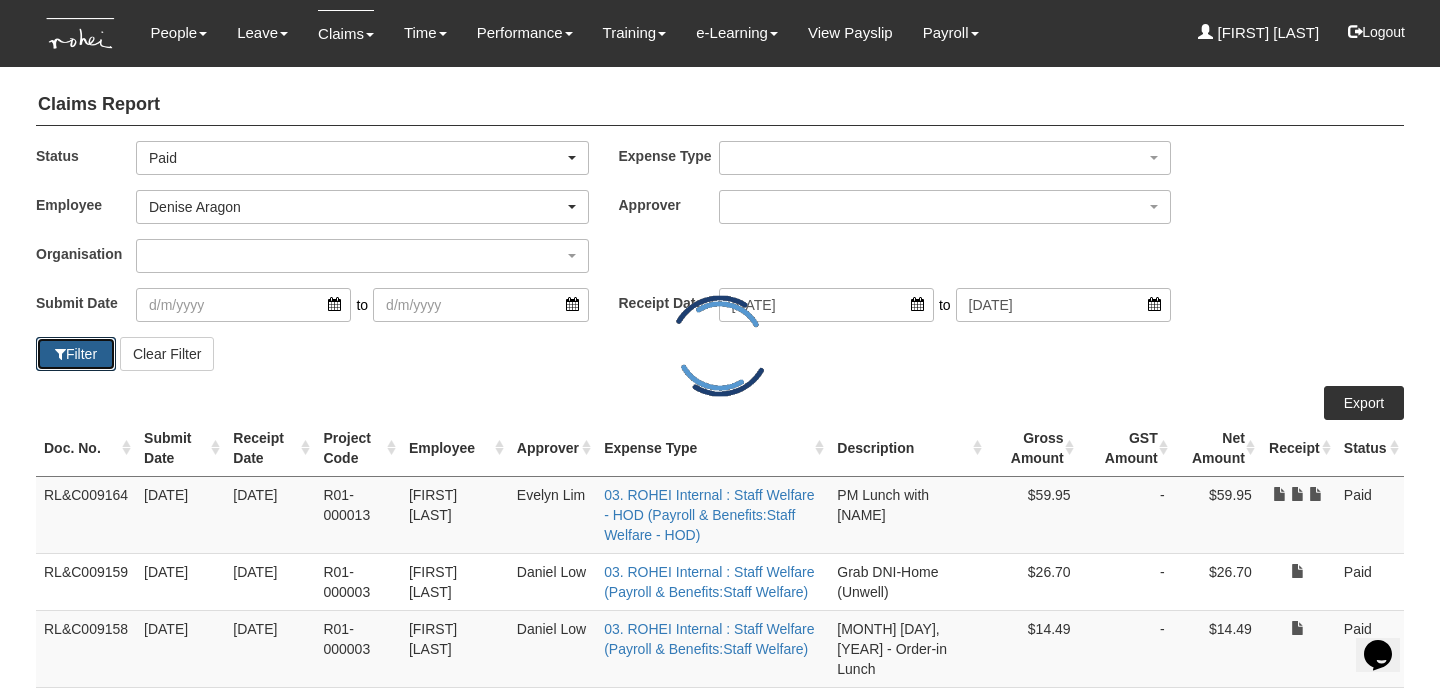 select on "50" 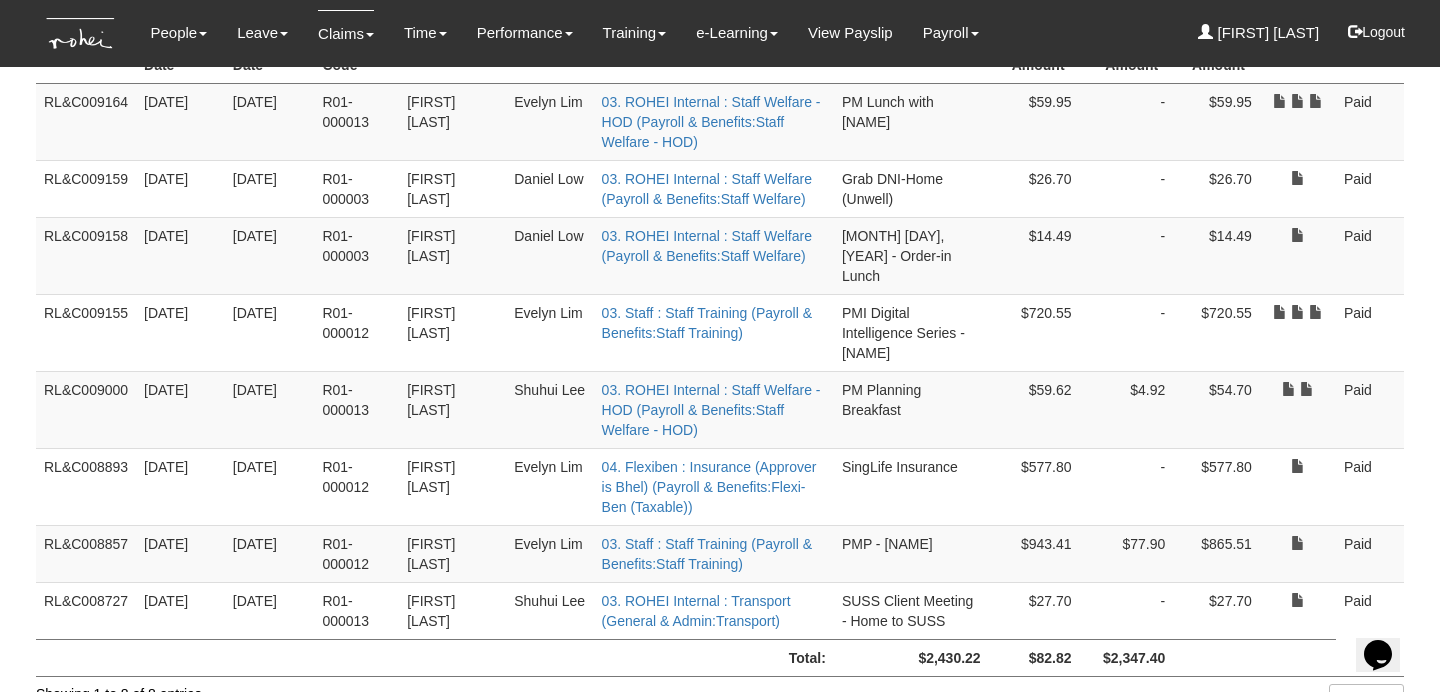 scroll, scrollTop: 412, scrollLeft: 0, axis: vertical 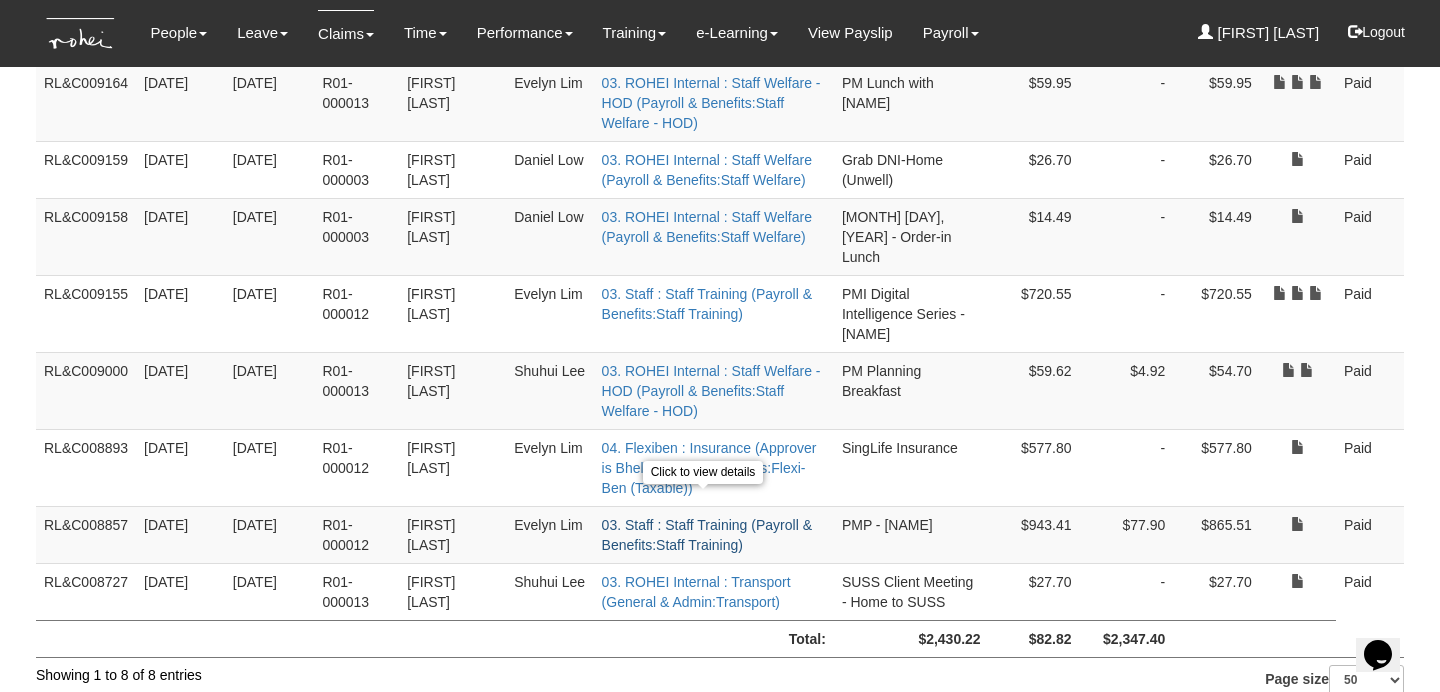 click on "03. Staff : Staff Training (Payroll & Benefits:Staff Training)" at bounding box center [707, 535] 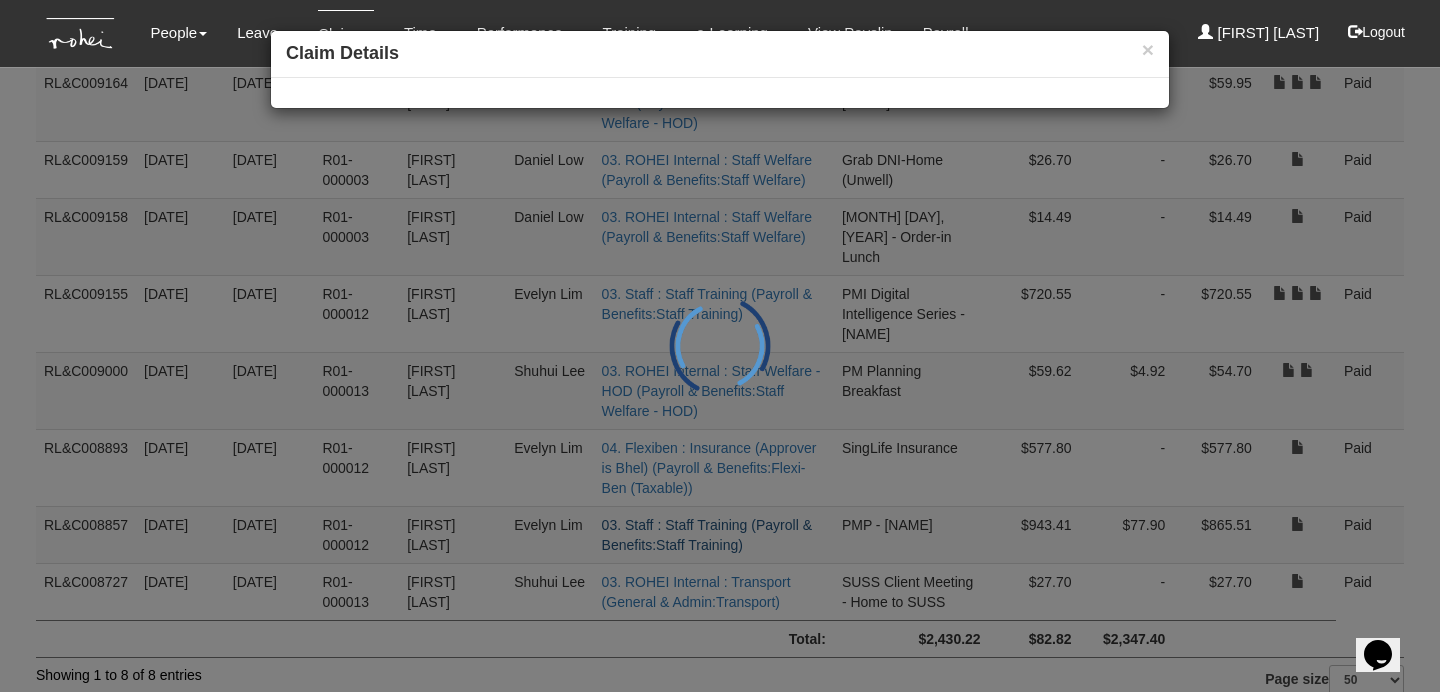 scroll, scrollTop: 394, scrollLeft: 0, axis: vertical 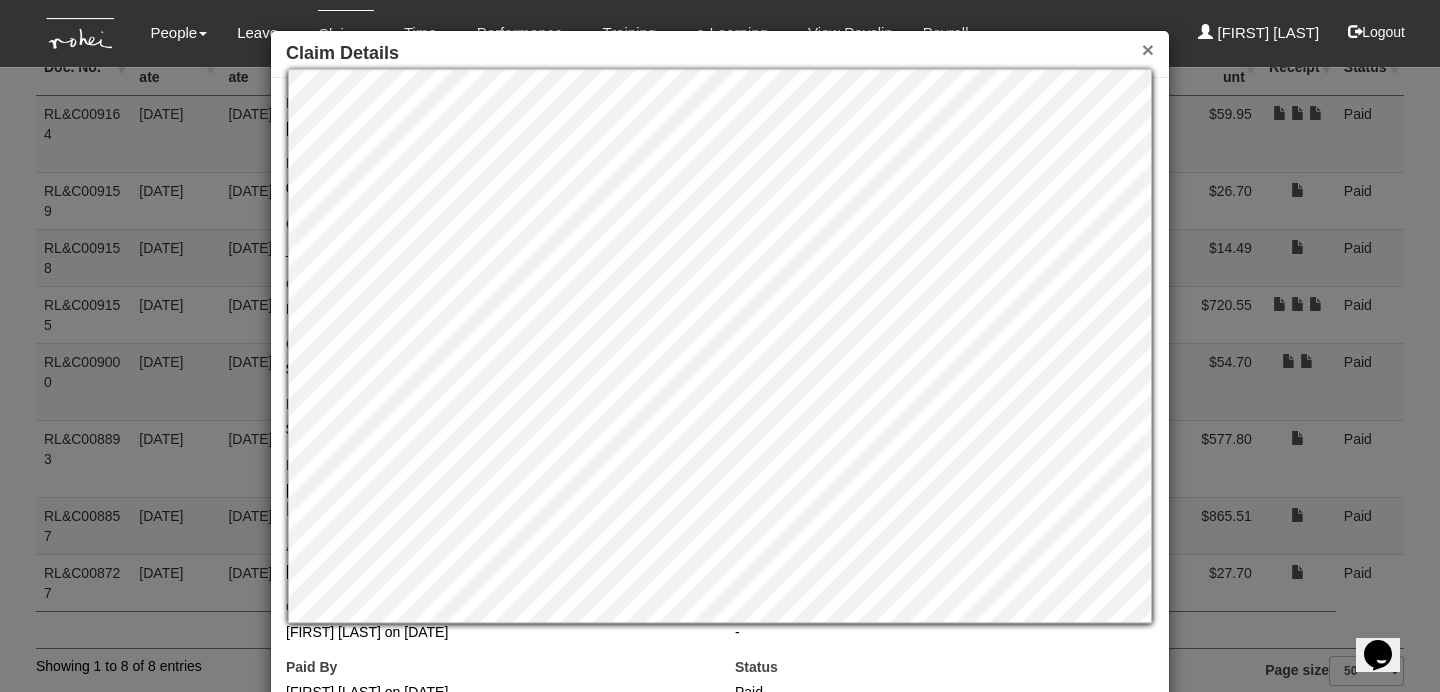 click on "×" at bounding box center [1148, 49] 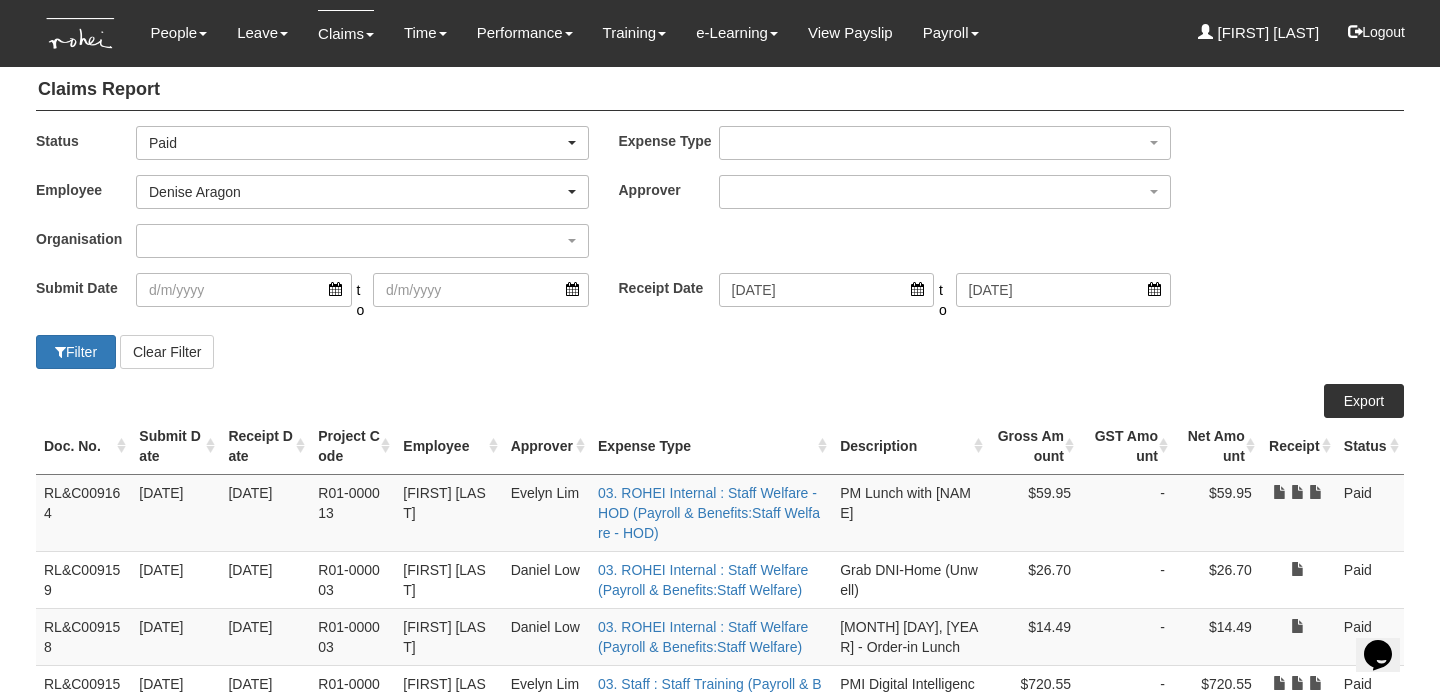 scroll, scrollTop: 0, scrollLeft: 0, axis: both 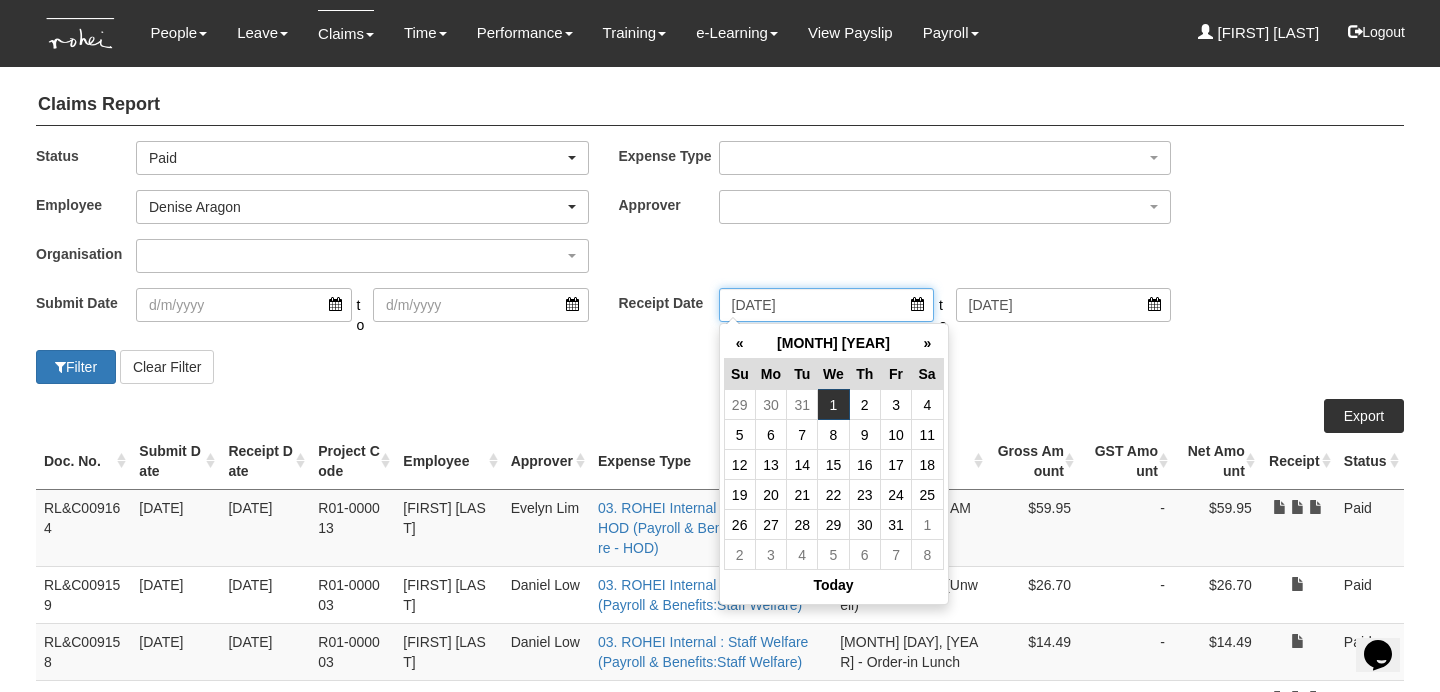 click on "[DATE]" at bounding box center (827, 305) 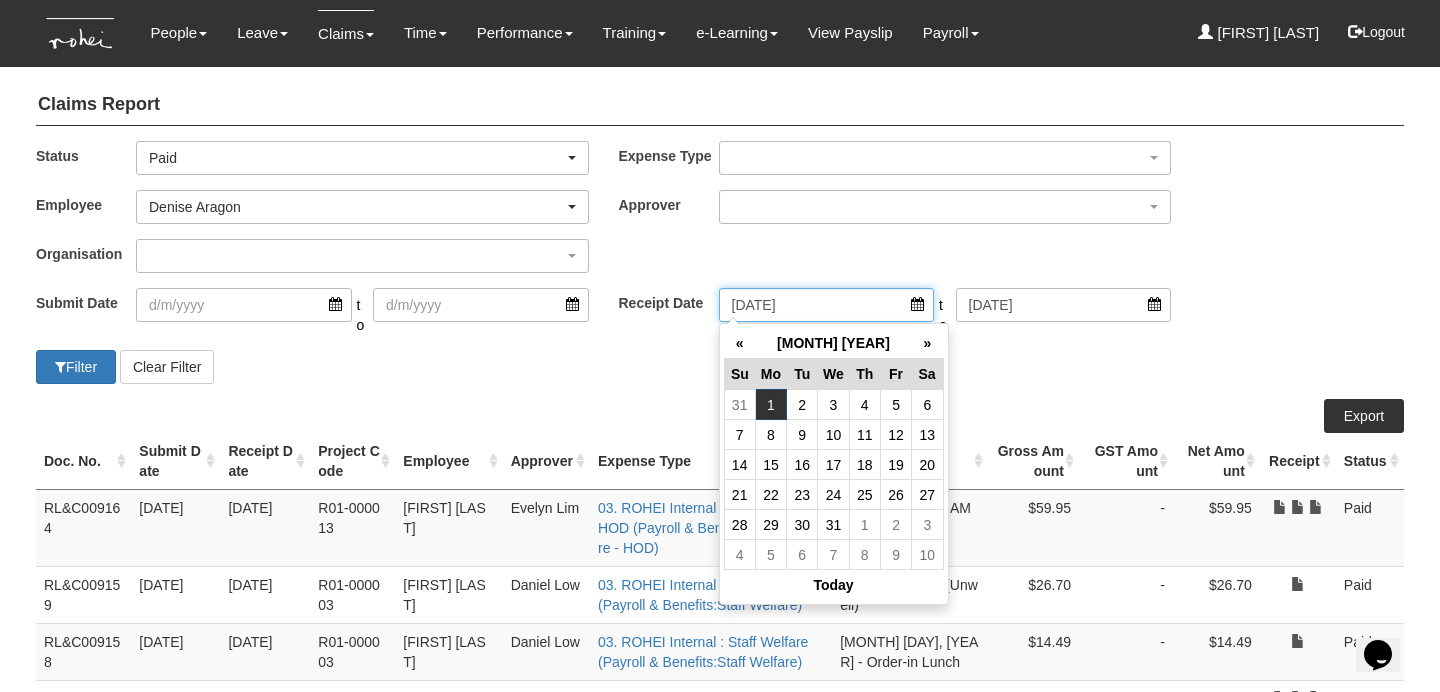 type on "[DATE]" 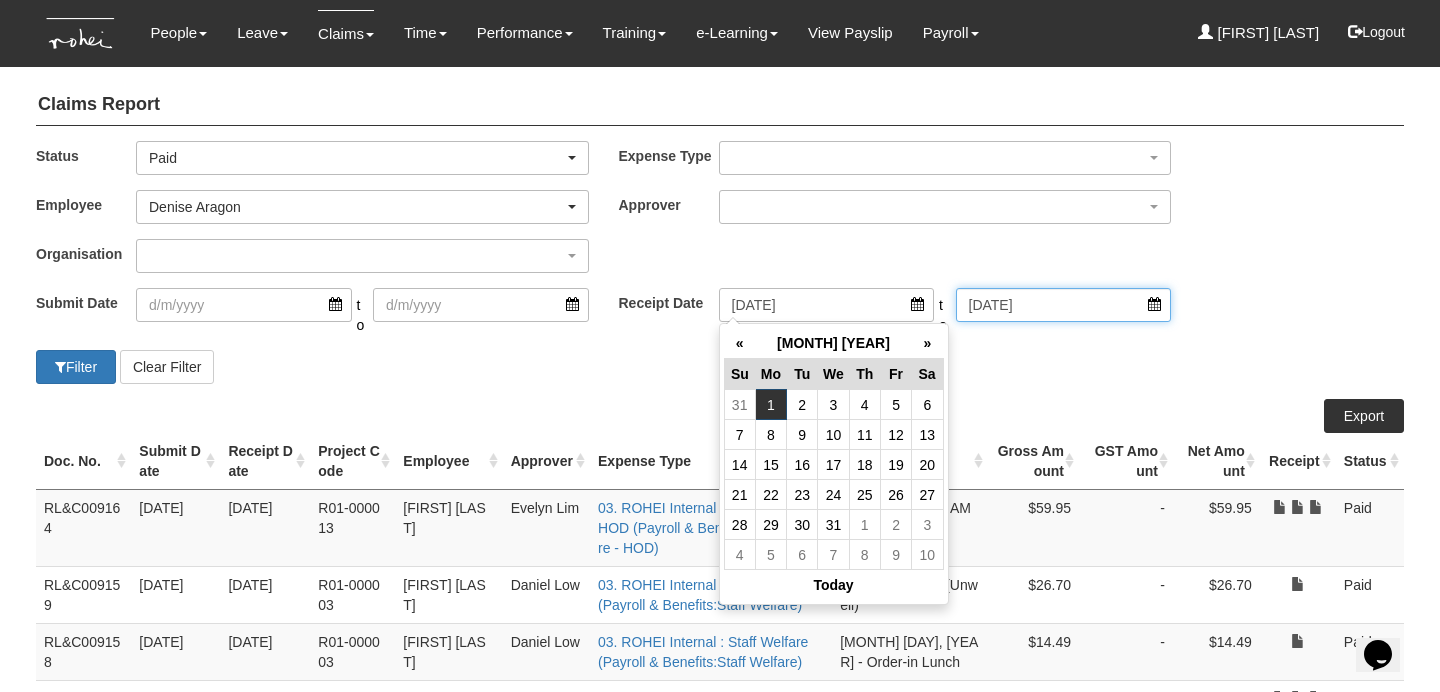 click on "[DATE]" at bounding box center (1064, 305) 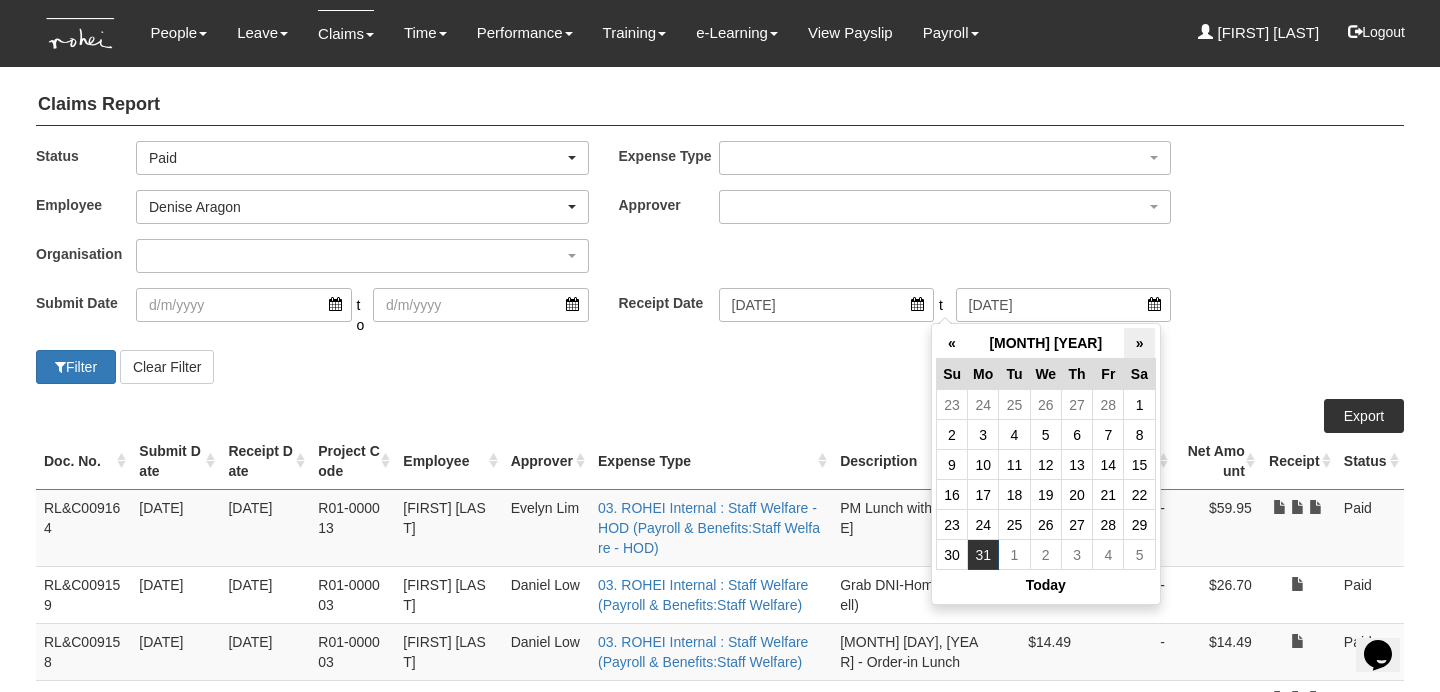 click on "»" at bounding box center [1139, 343] 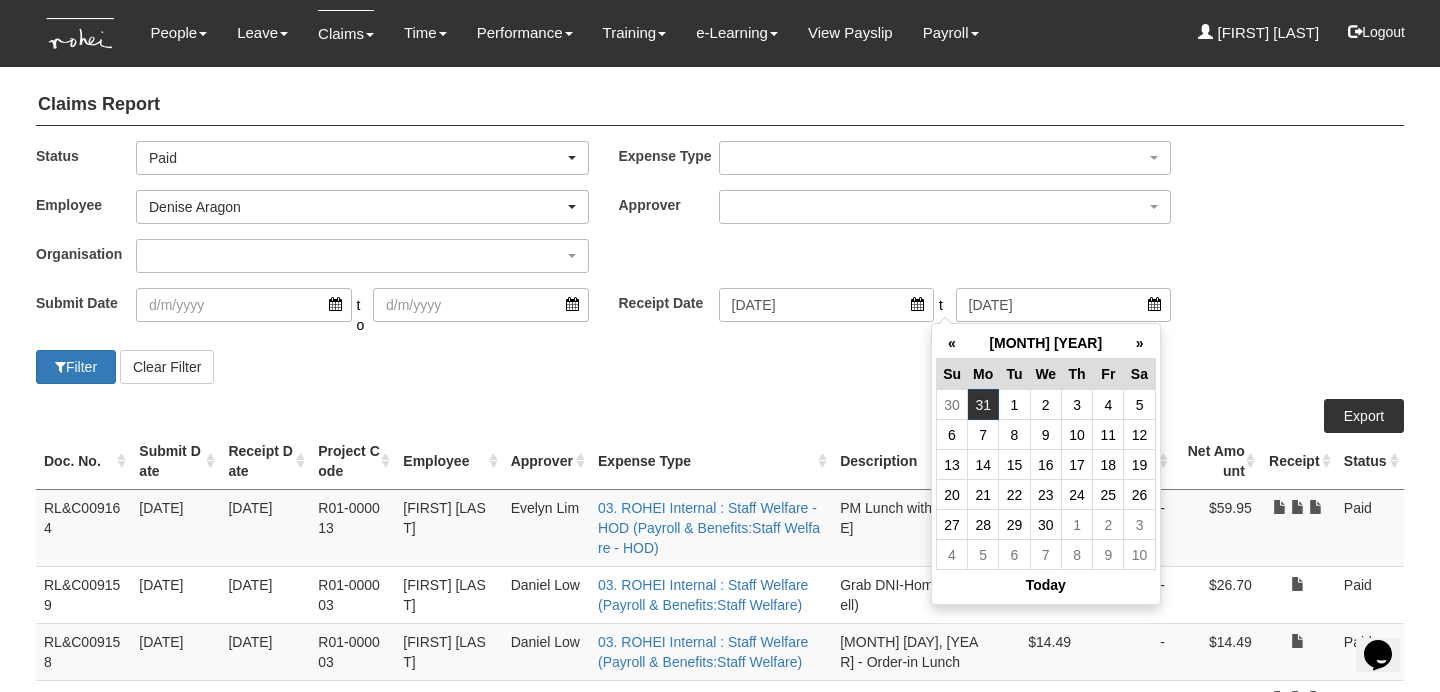 click on "»" at bounding box center [1139, 343] 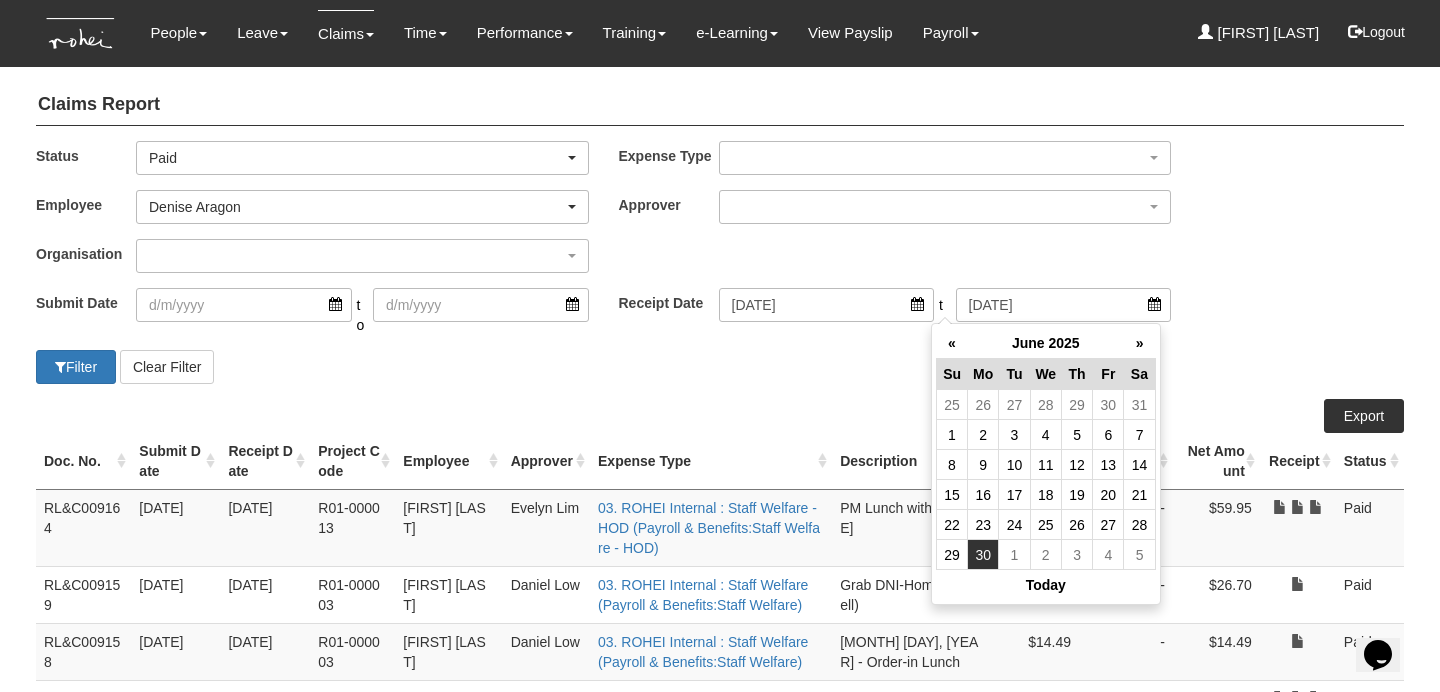 click on "30" at bounding box center [983, 555] 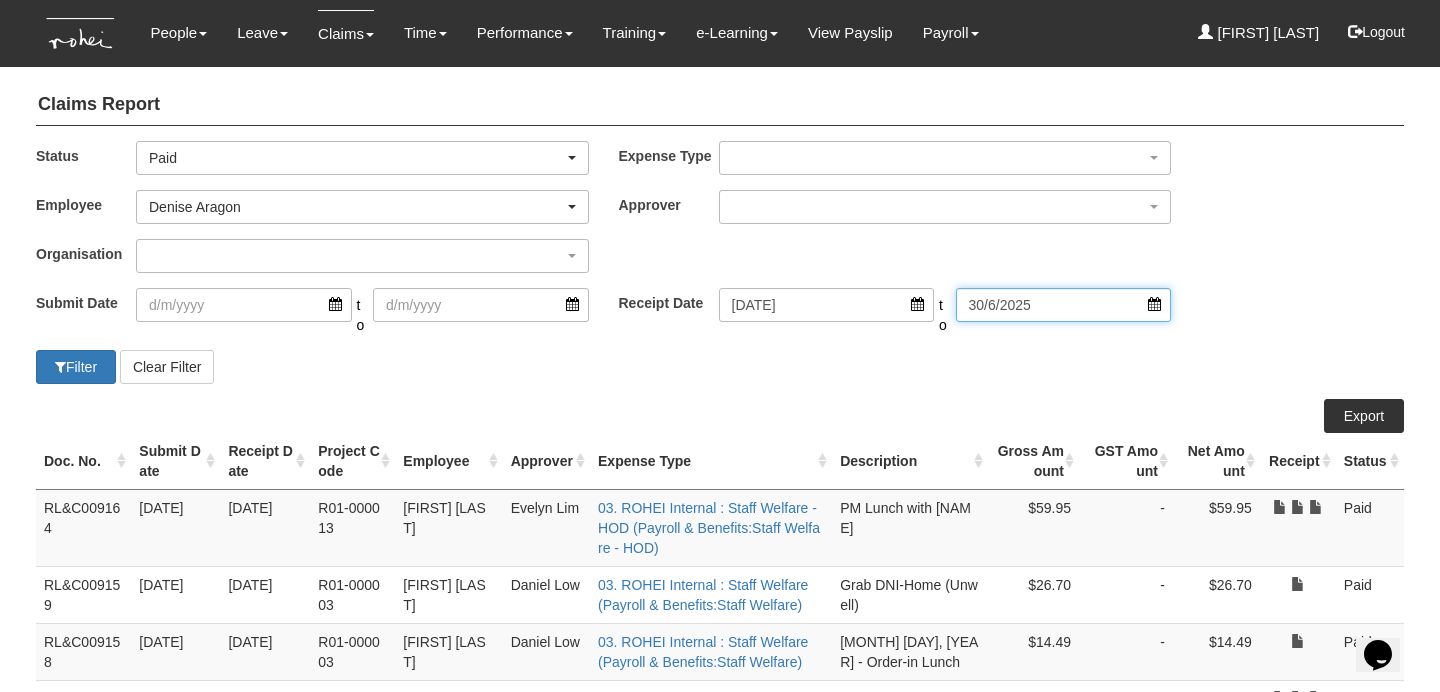 click on "30/6/2025" at bounding box center [1064, 305] 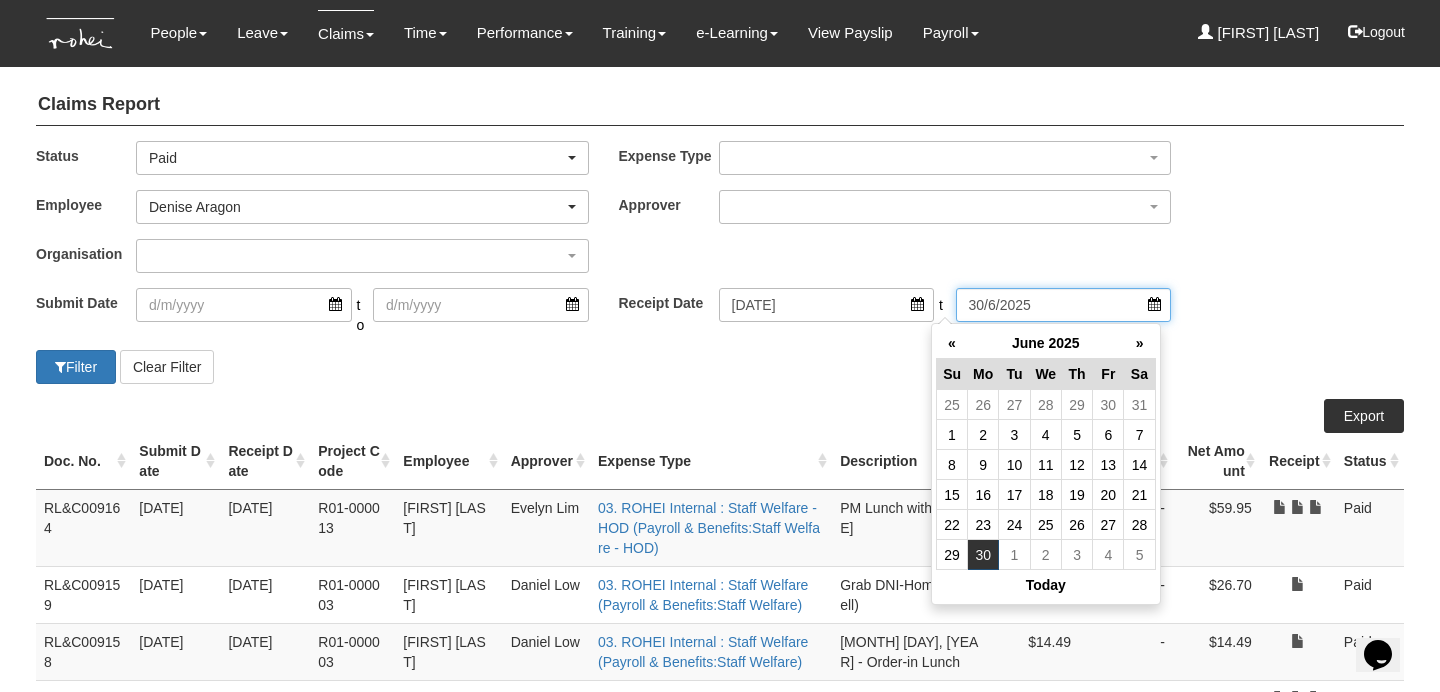 click on "30/6/2025" at bounding box center [1064, 305] 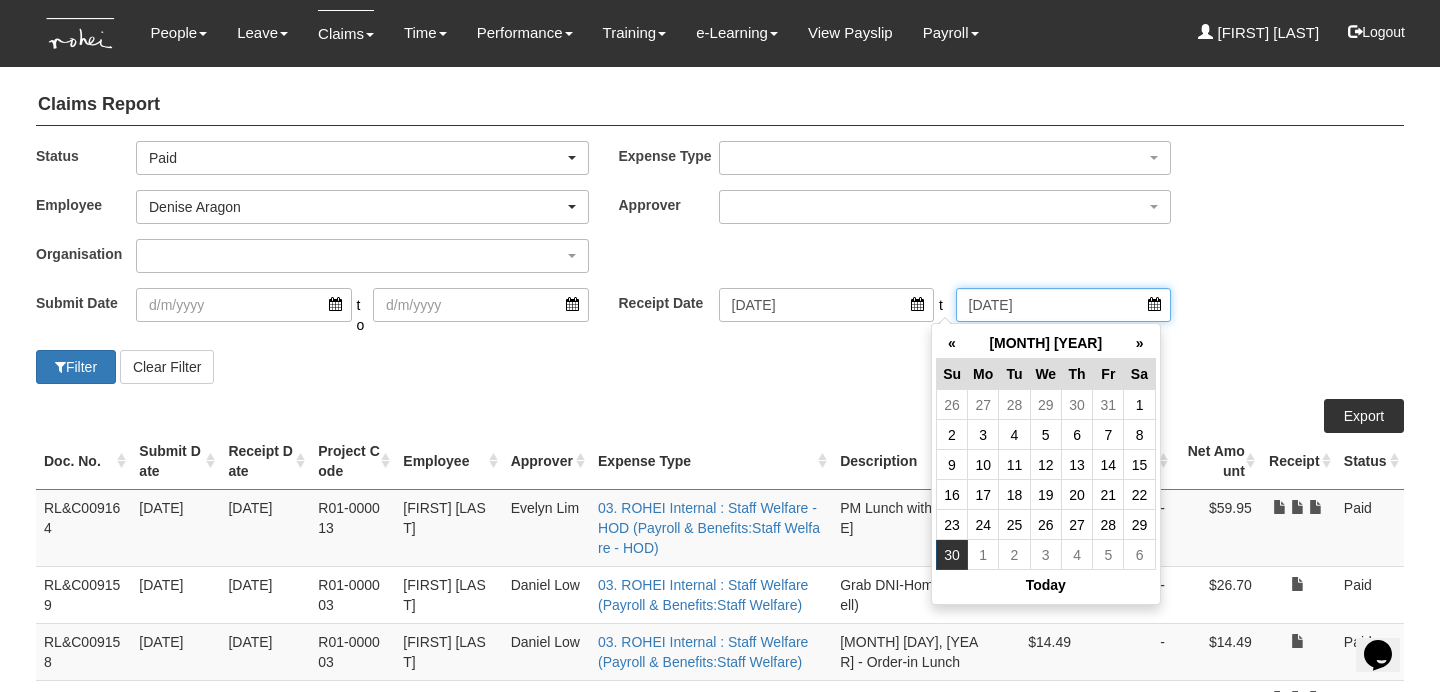 type on "[DATE]" 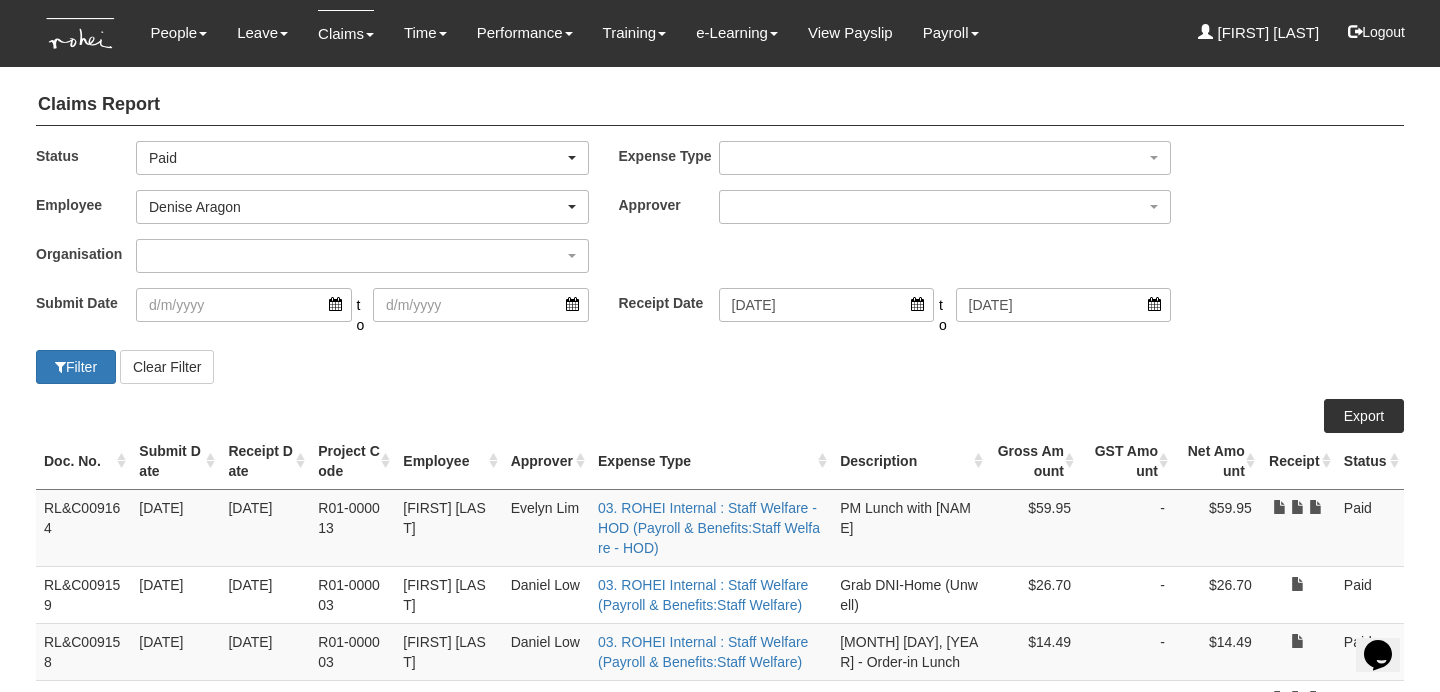 click on "Filter
Clear Filter" at bounding box center [720, 367] 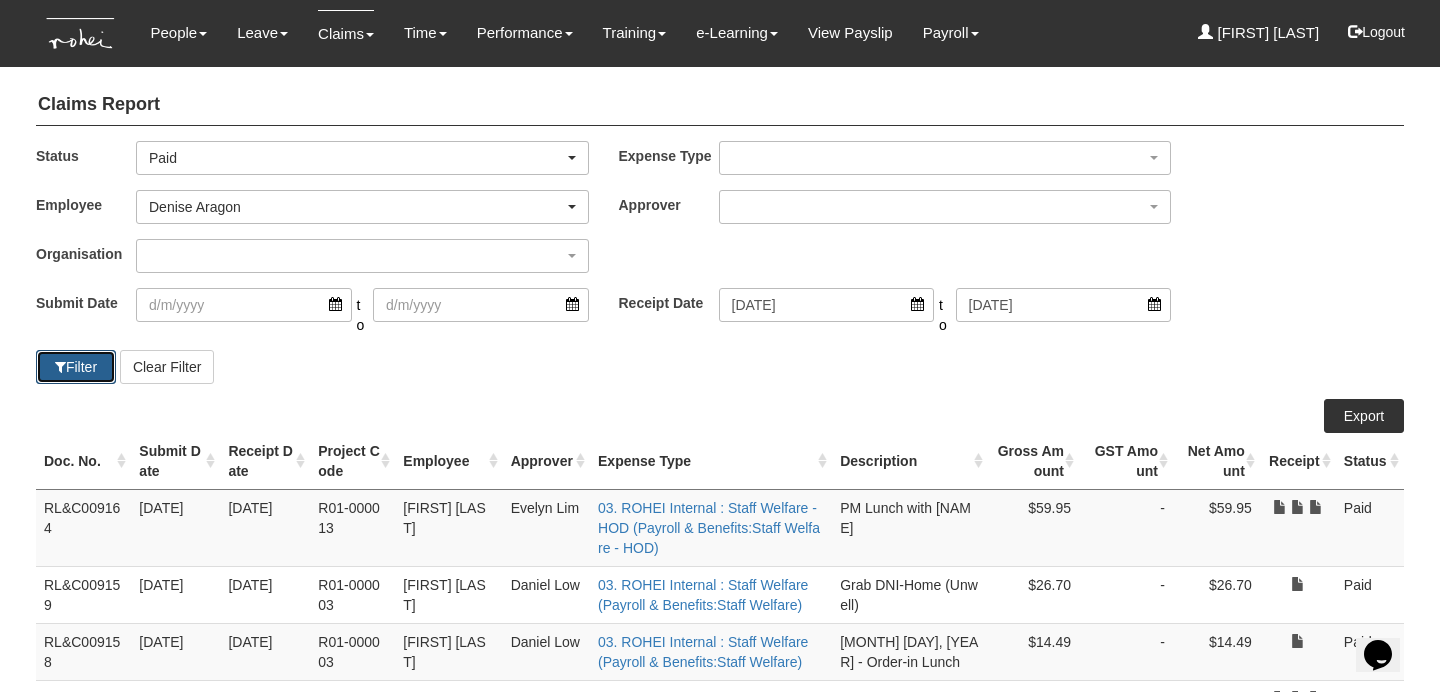 click on "Filter" at bounding box center (76, 367) 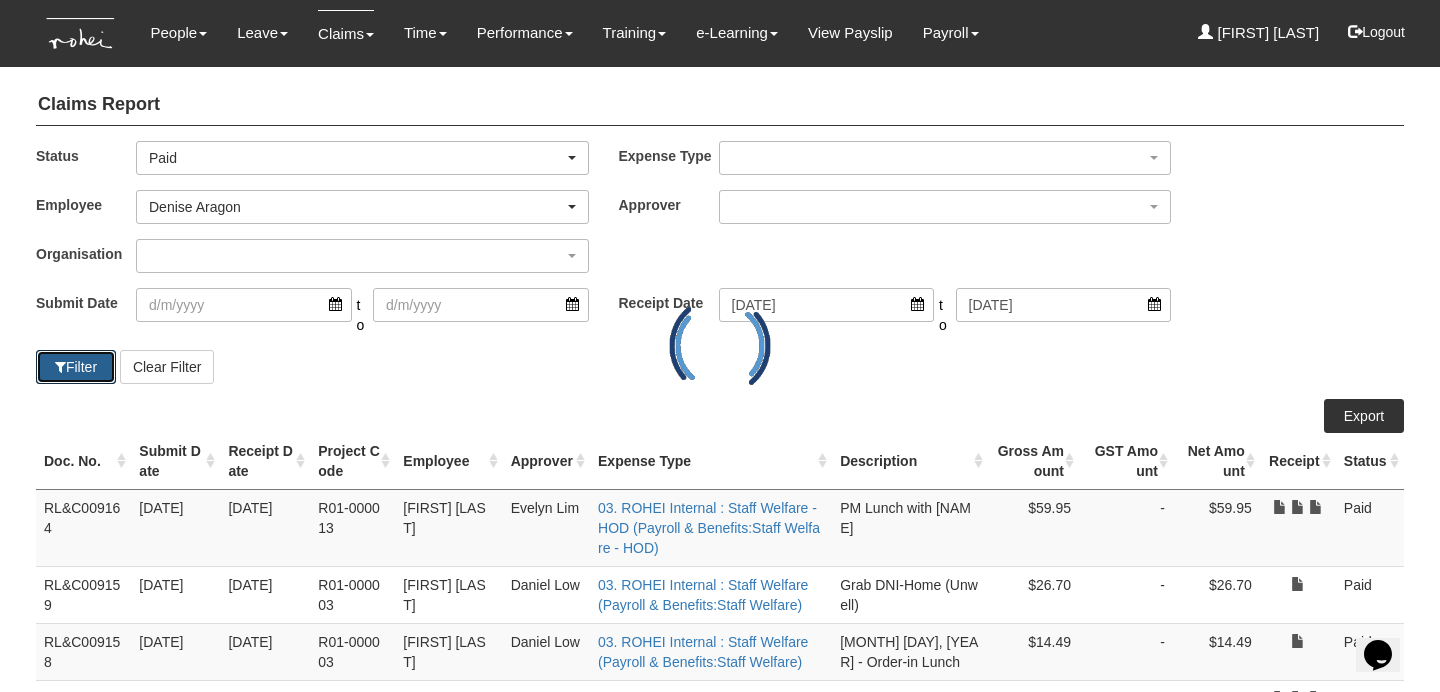 select on "50" 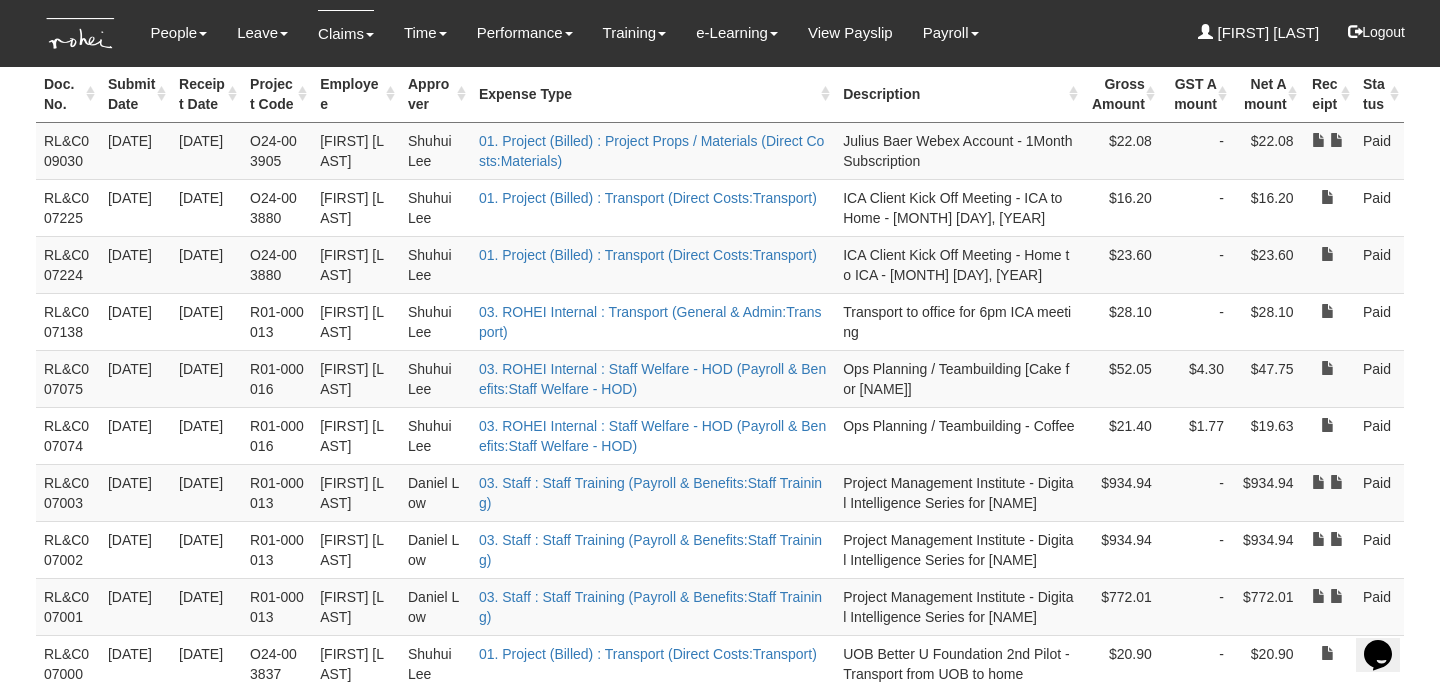 scroll, scrollTop: 370, scrollLeft: 0, axis: vertical 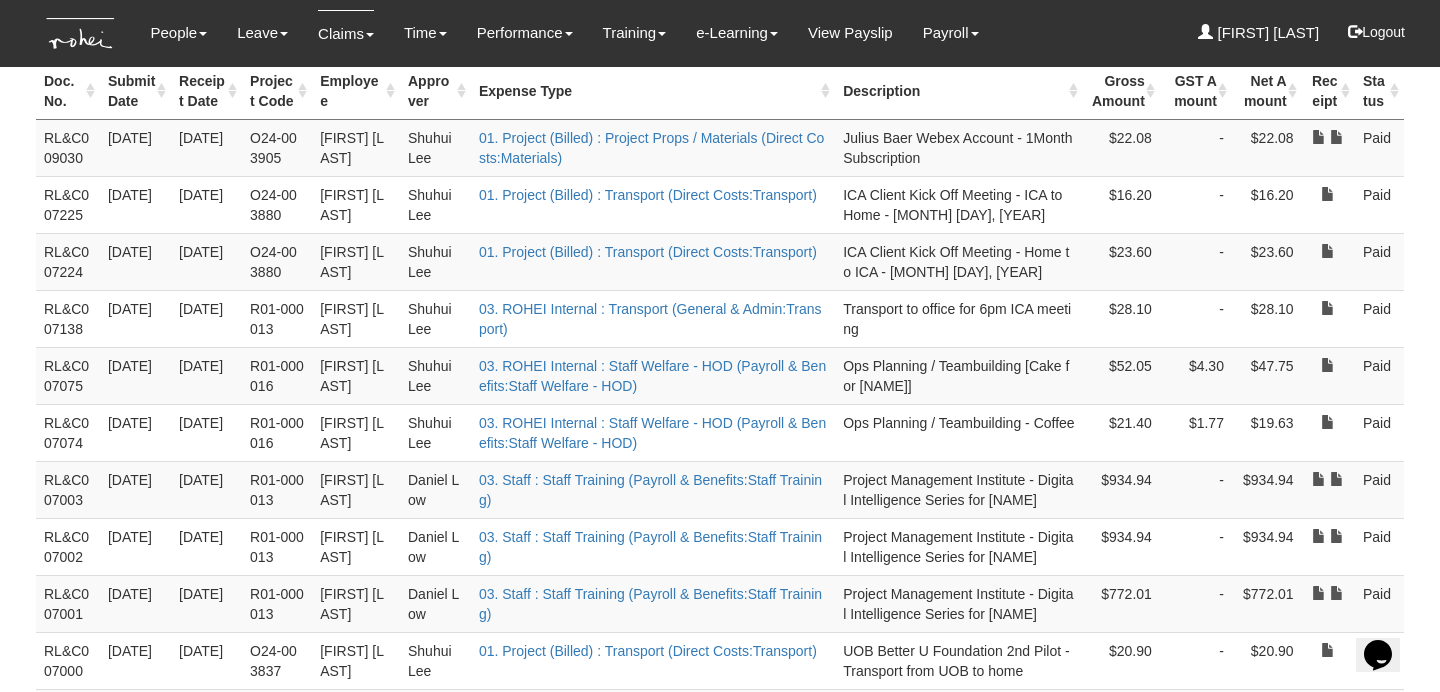 type 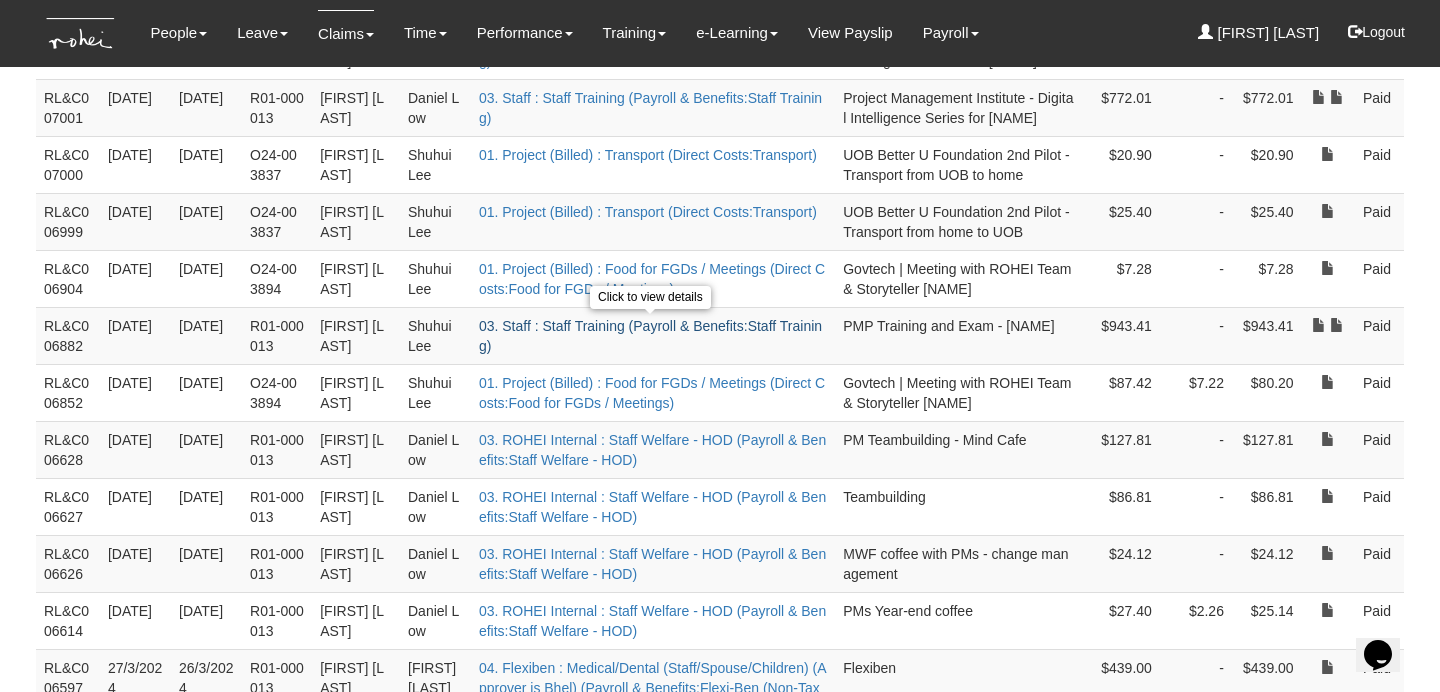 click on "03. Staff : Staff Training (Payroll & Benefits:Staff Training)" at bounding box center [650, 336] 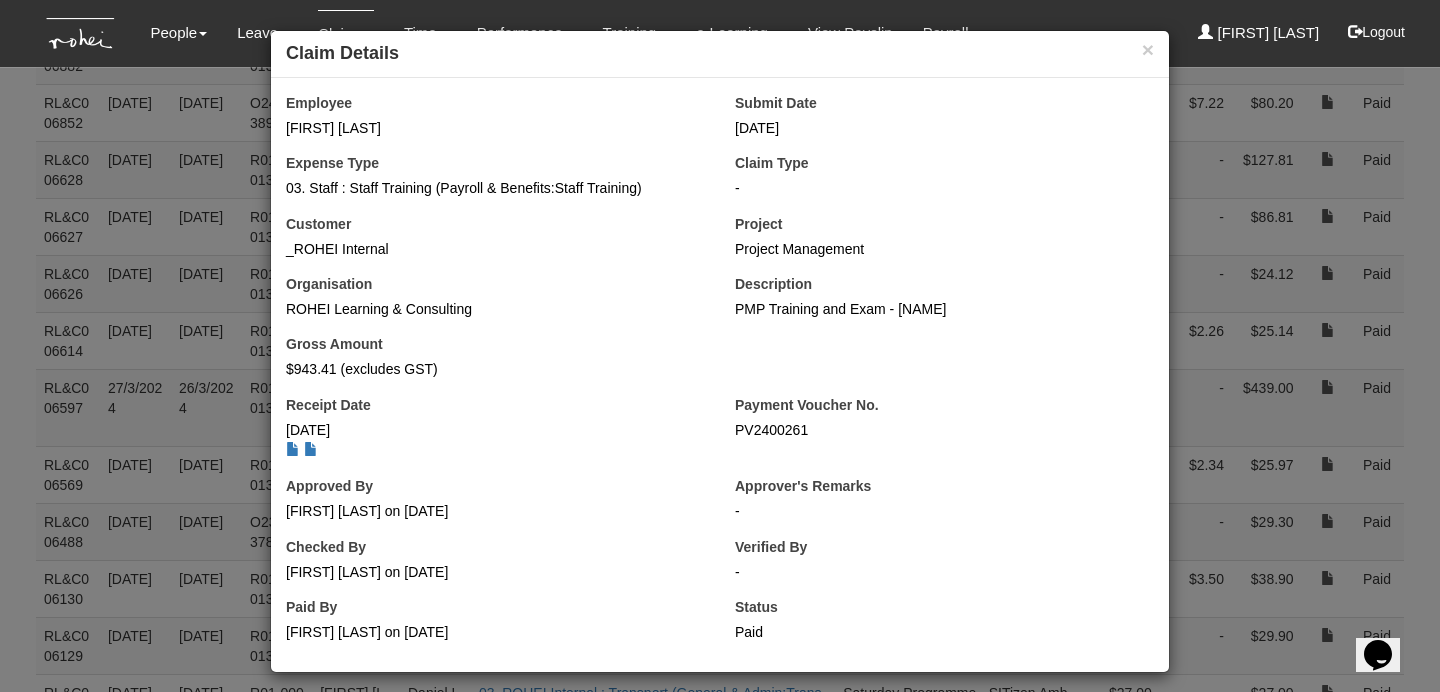 scroll, scrollTop: 866, scrollLeft: 0, axis: vertical 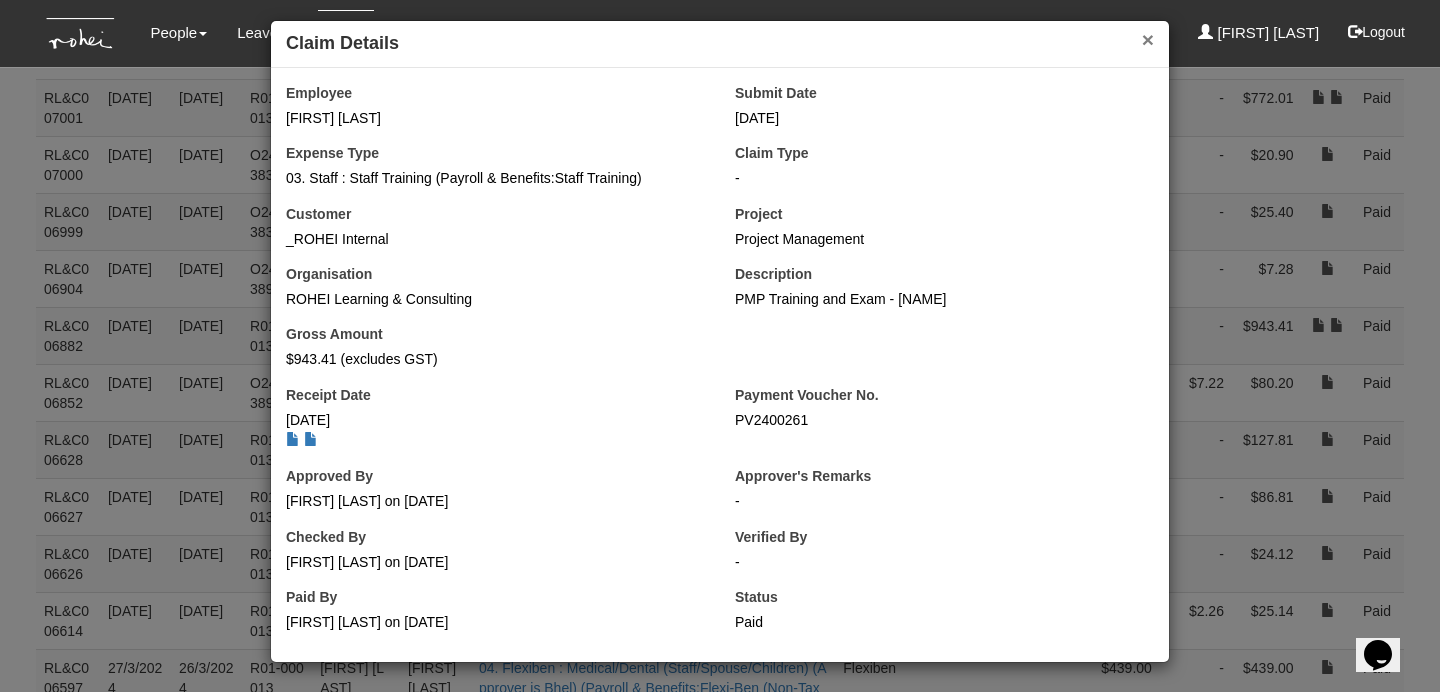 click on "×" at bounding box center [1148, 39] 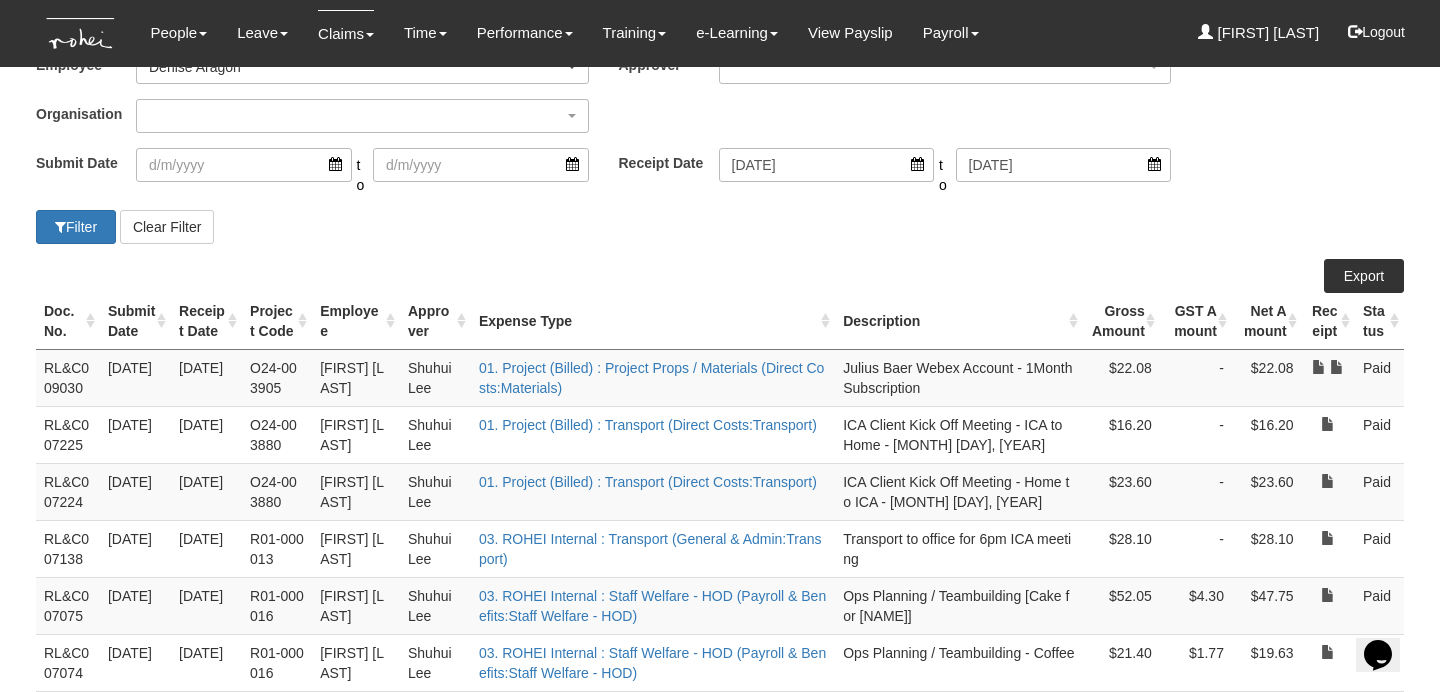 scroll, scrollTop: 0, scrollLeft: 0, axis: both 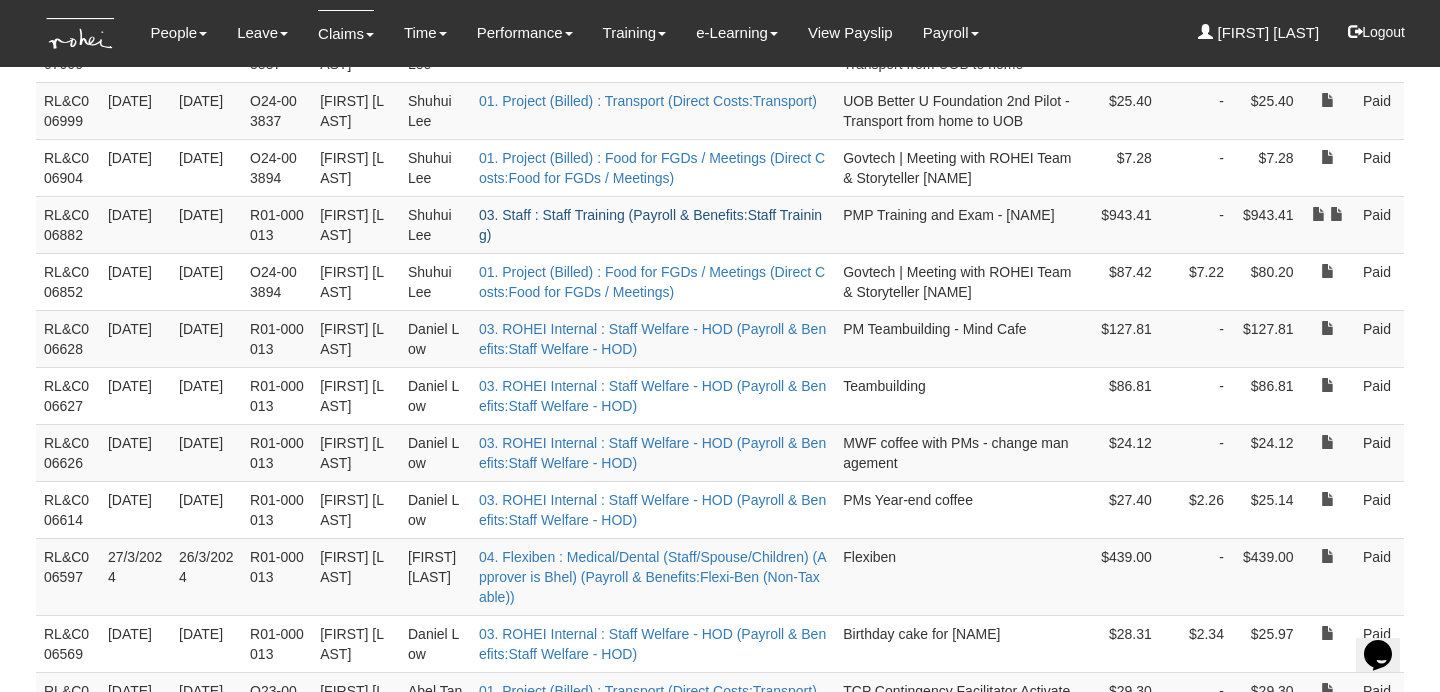click on "03. Staff : Staff Training (Payroll & Benefits:Staff Training)" at bounding box center [650, 225] 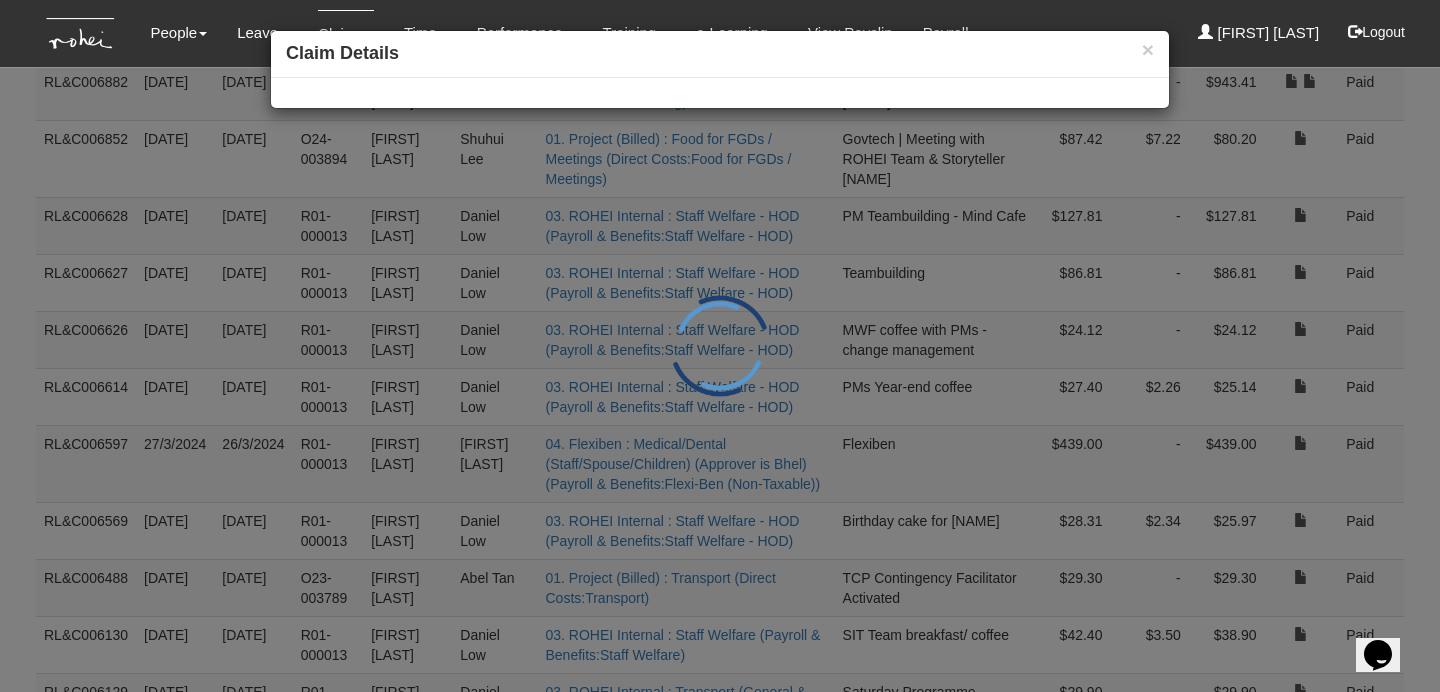 scroll, scrollTop: 977, scrollLeft: 0, axis: vertical 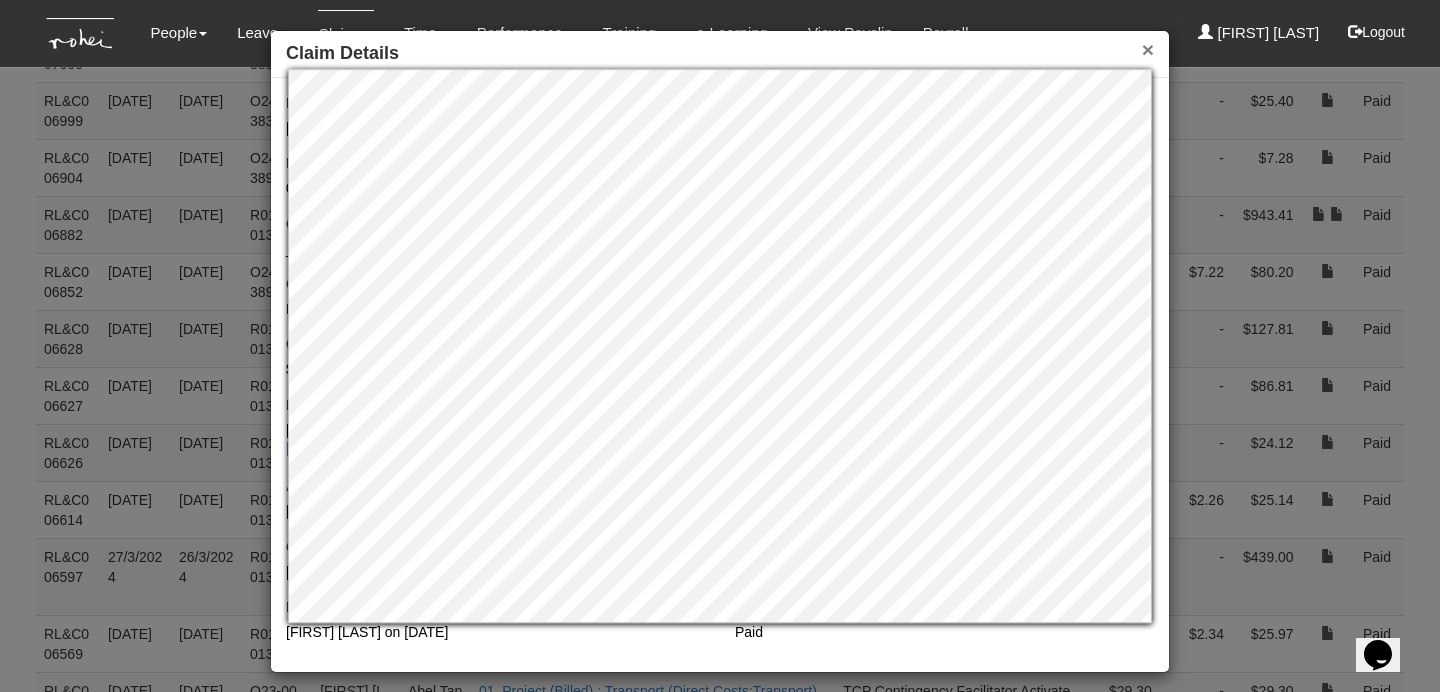 click on "×" at bounding box center [1148, 49] 